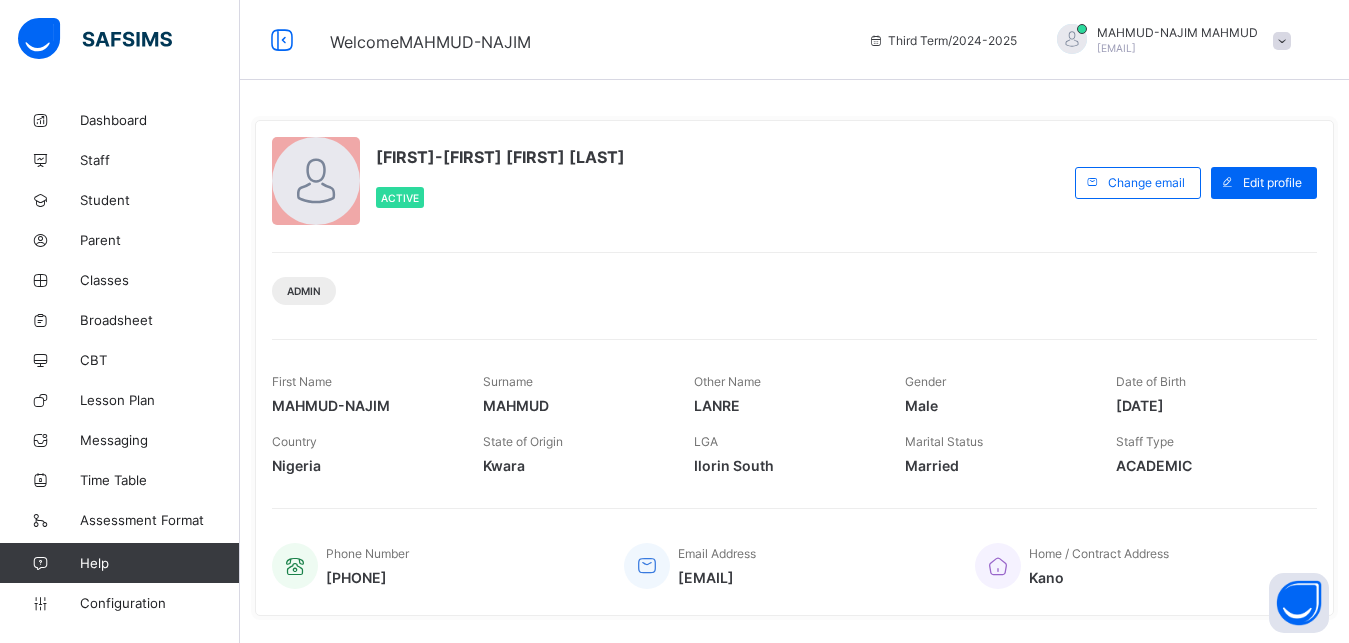 scroll, scrollTop: 0, scrollLeft: 0, axis: both 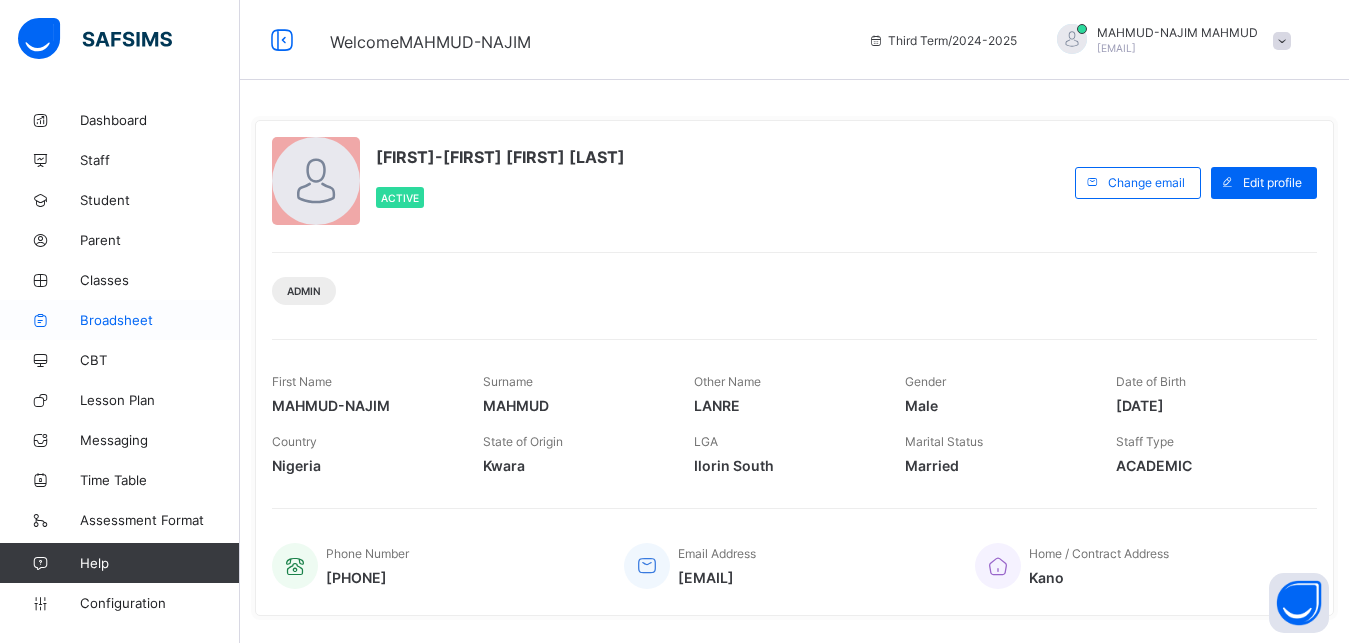 click on "Broadsheet" at bounding box center (160, 320) 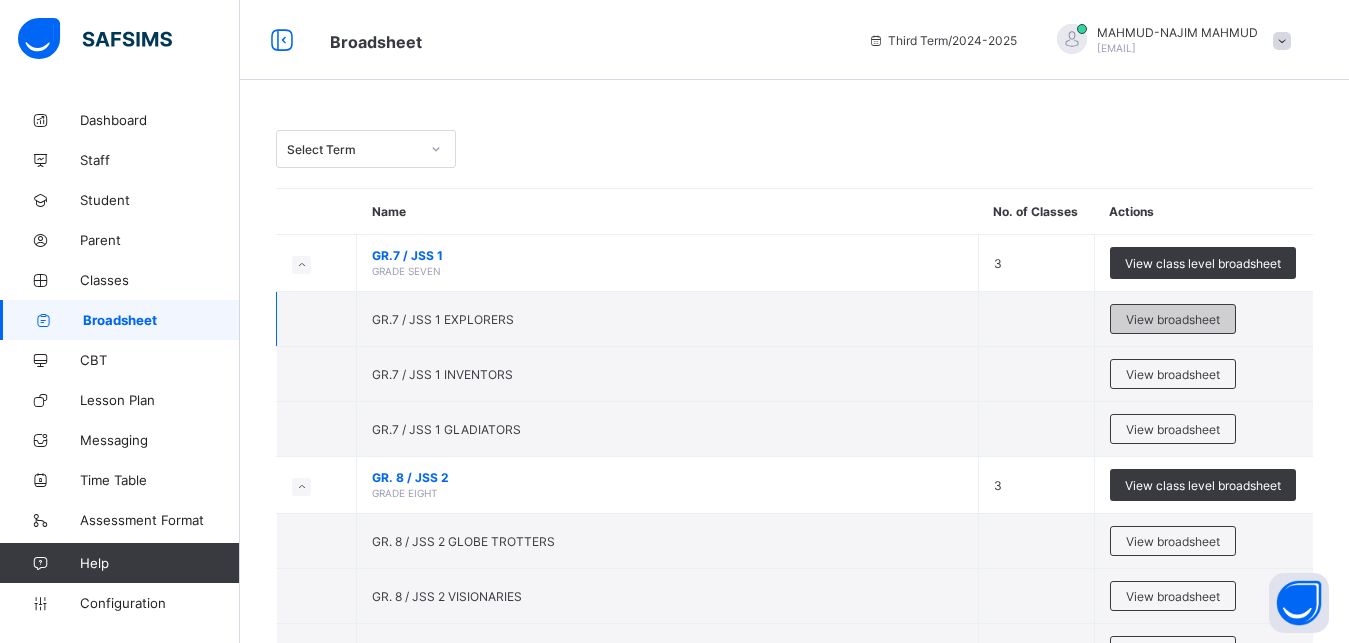 click on "View broadsheet" at bounding box center (1173, 319) 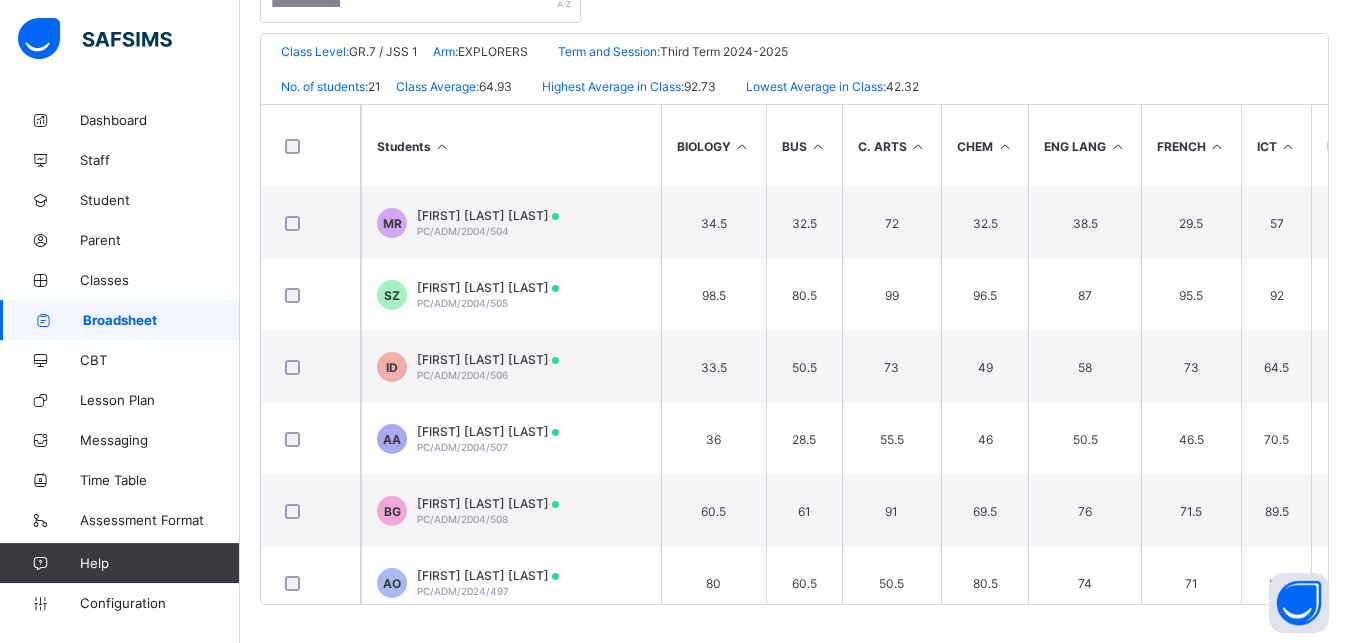 scroll, scrollTop: 438, scrollLeft: 0, axis: vertical 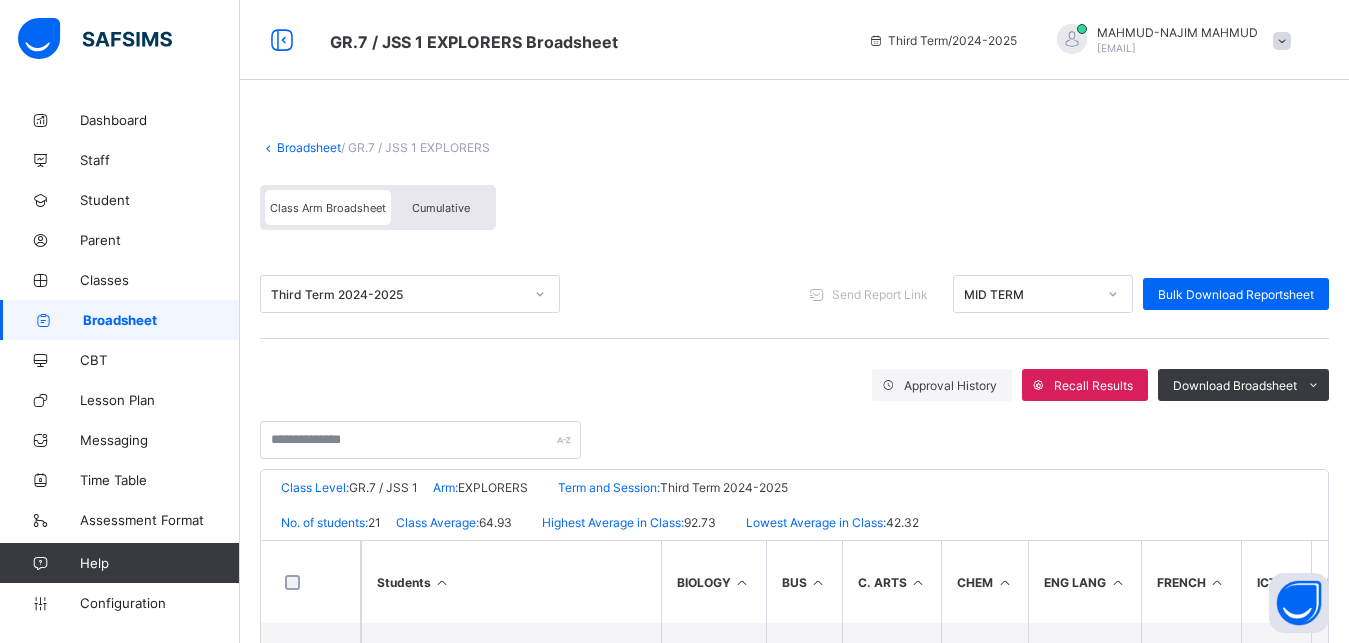 click on "Broadsheet" at bounding box center (309, 147) 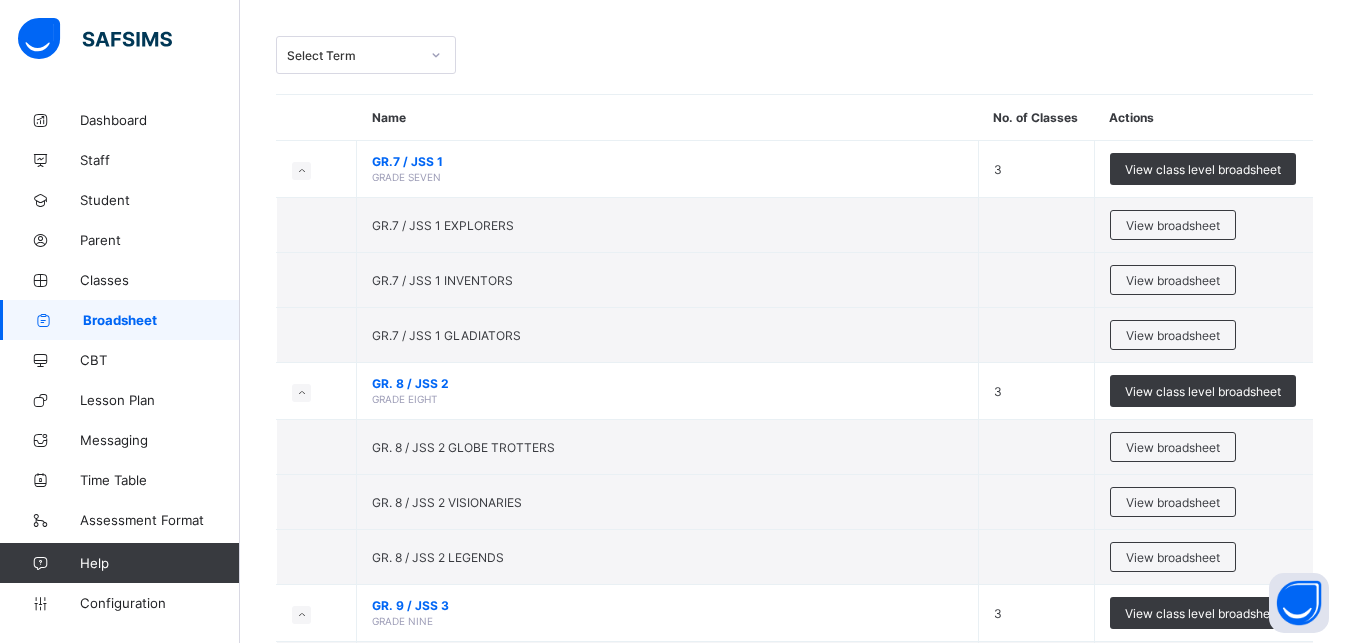 scroll, scrollTop: 102, scrollLeft: 0, axis: vertical 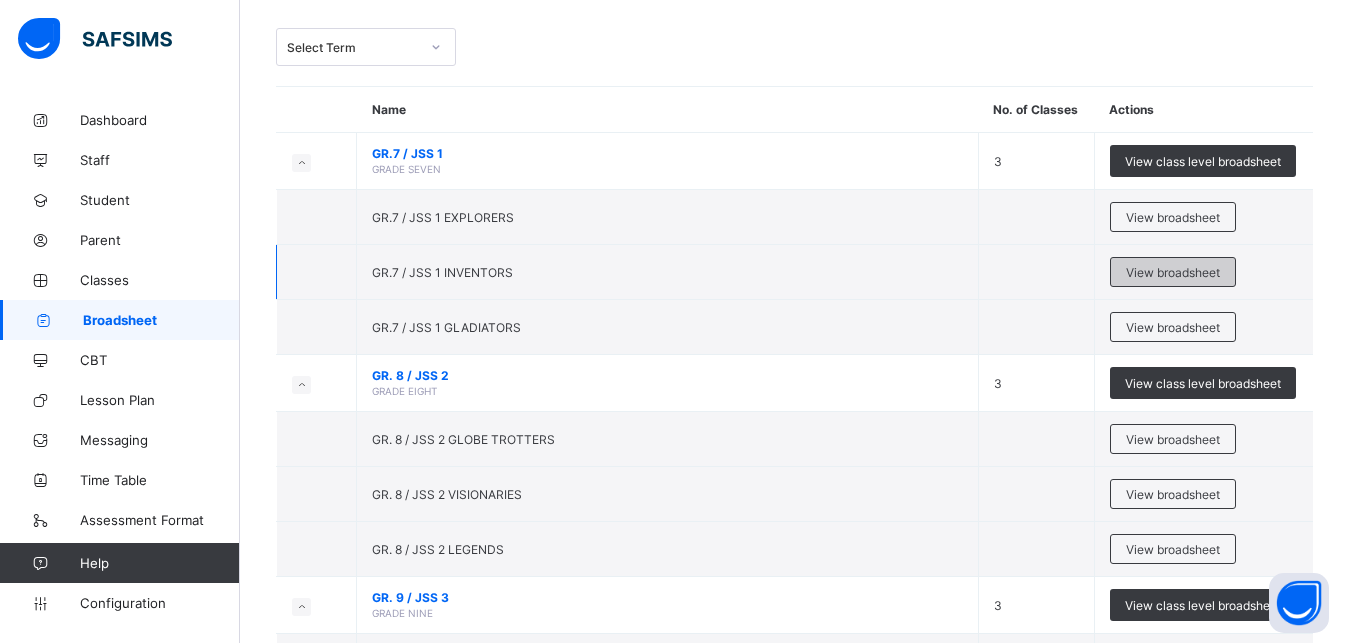click on "View broadsheet" at bounding box center (1173, 272) 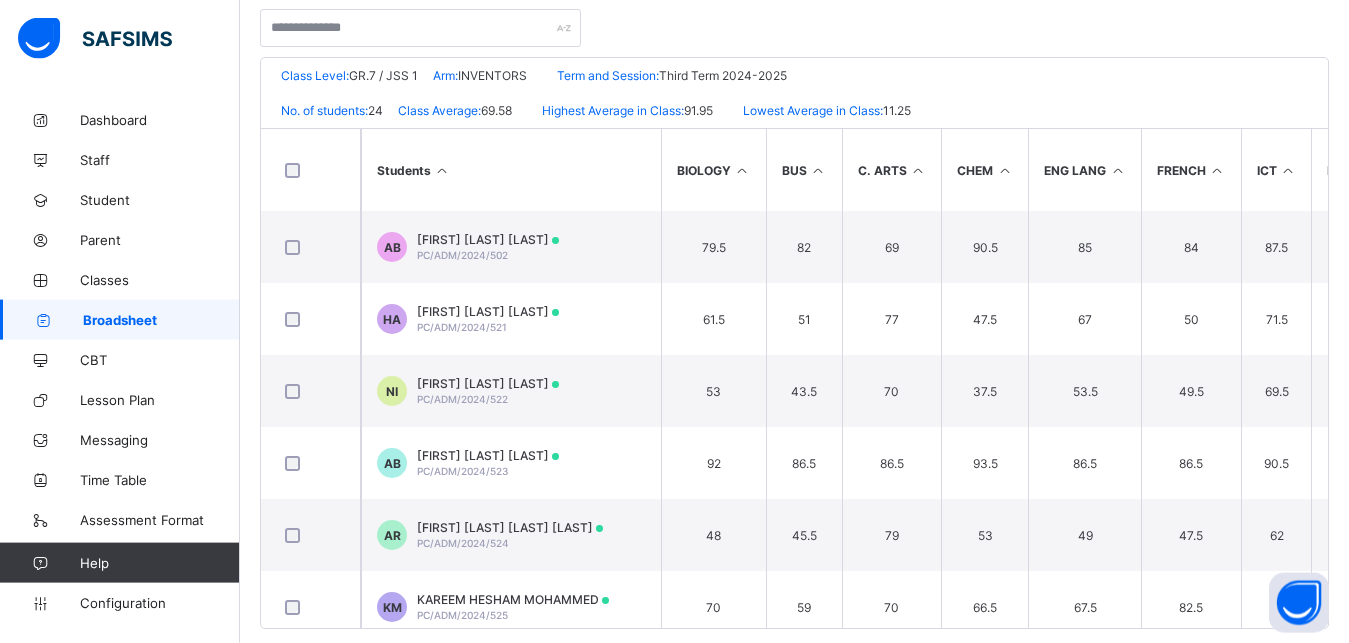 scroll, scrollTop: 426, scrollLeft: 0, axis: vertical 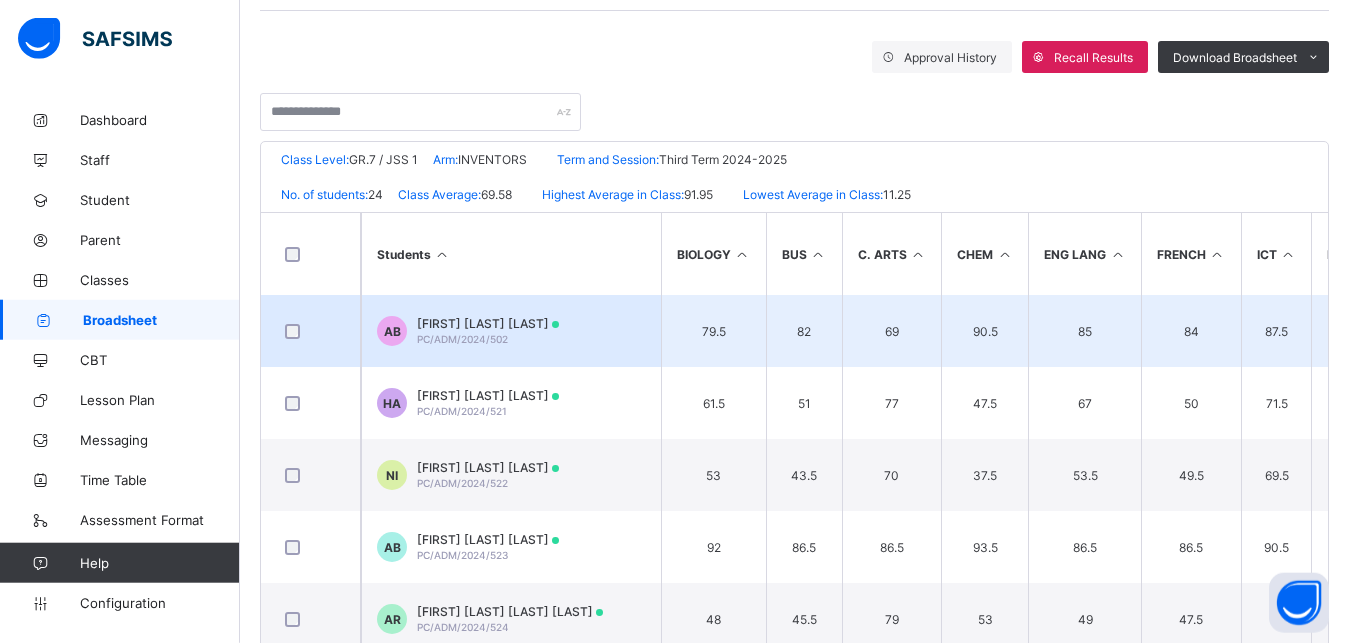 click on "85" at bounding box center (1084, 331) 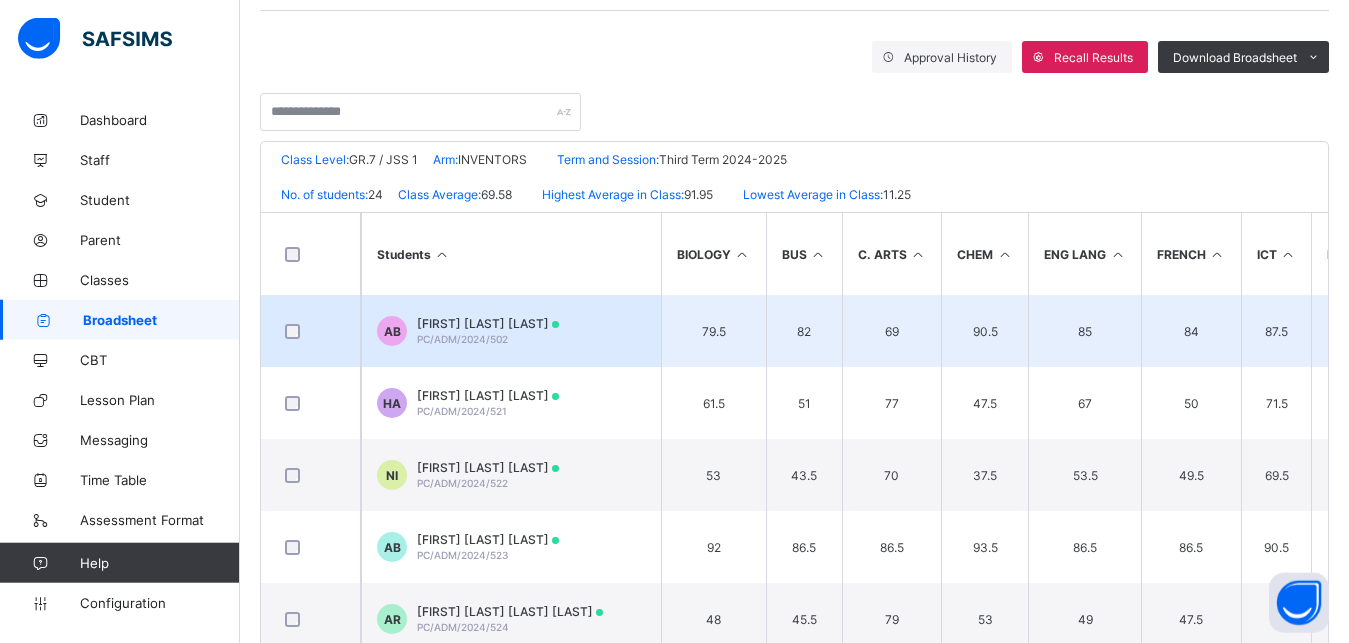 click on "AB ABDURRAHMAN BASHIR BABA   PC/ADM/2024/502" at bounding box center [511, 331] 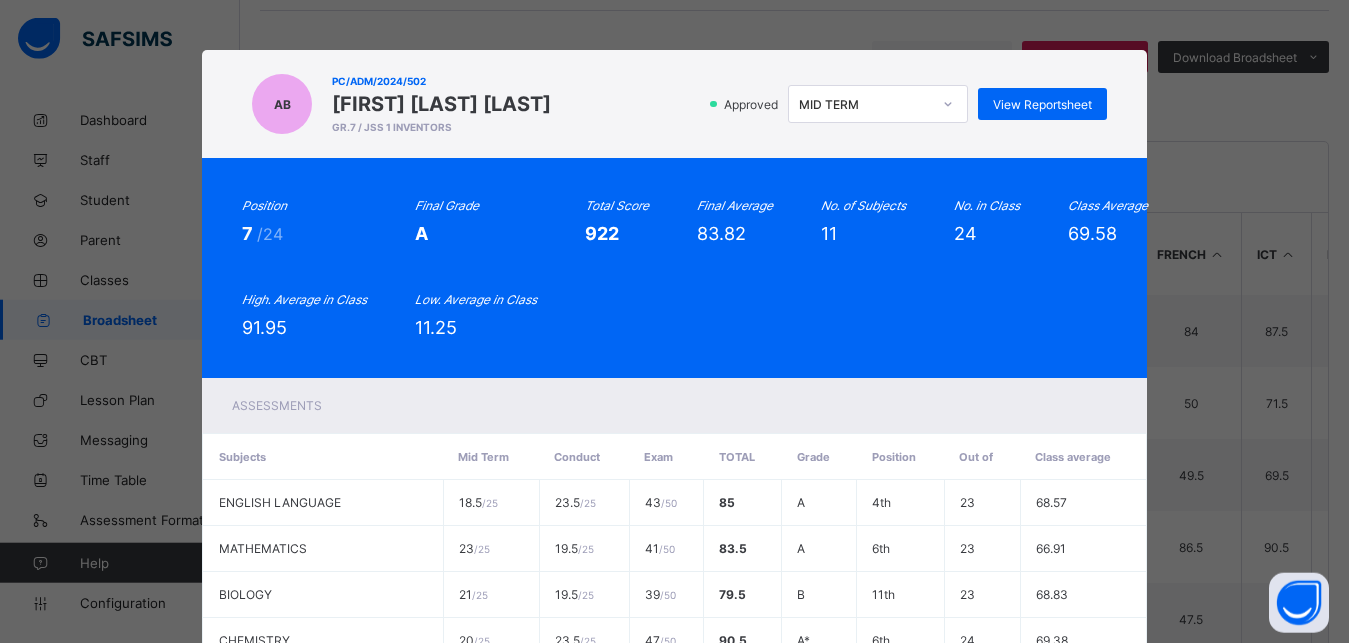 click 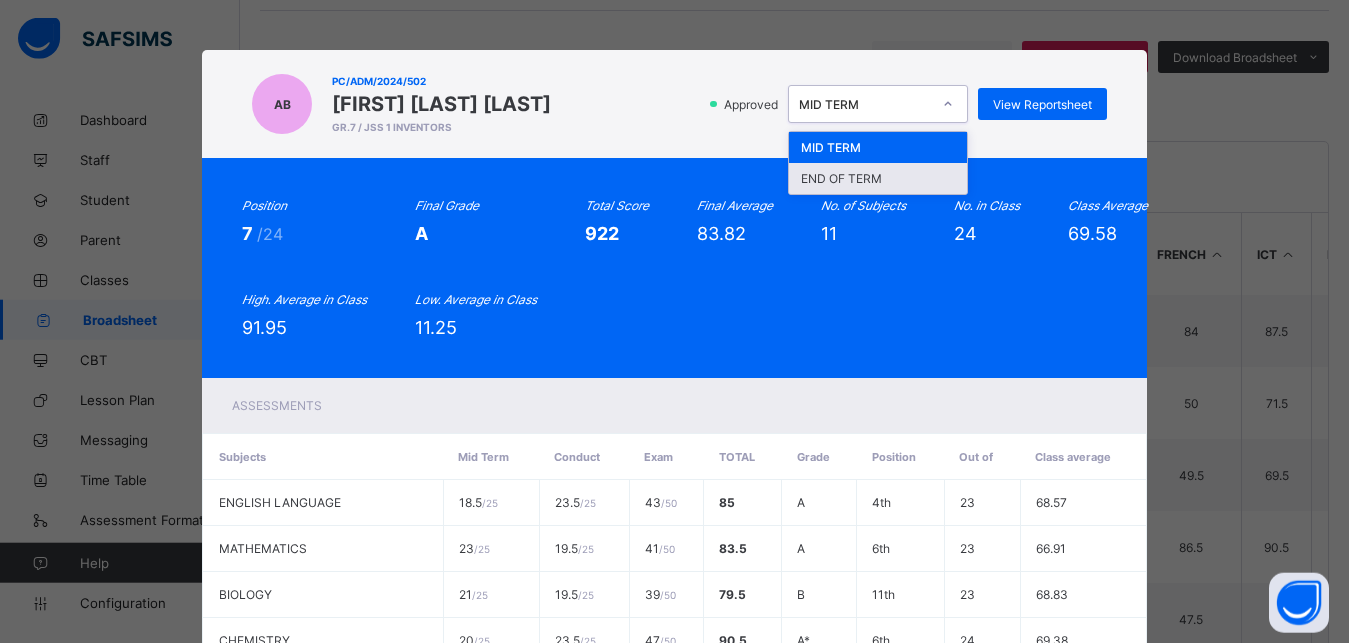 click on "END OF TERM" at bounding box center (878, 178) 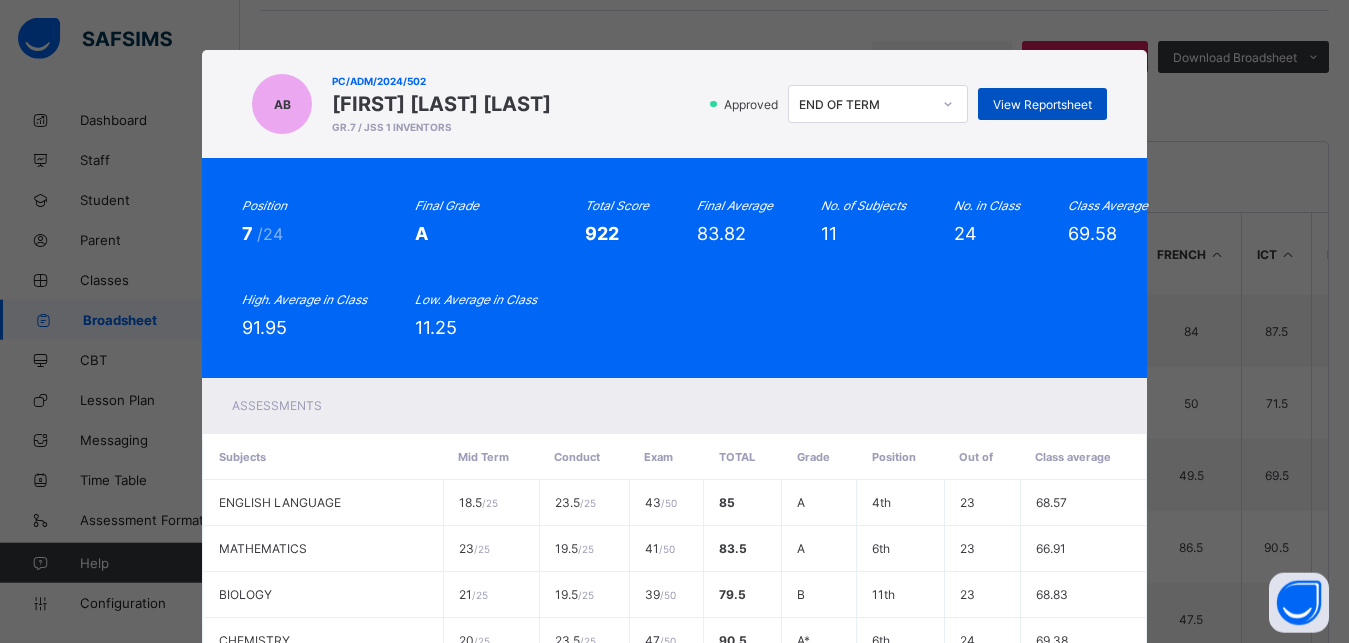click on "View Reportsheet" at bounding box center [1042, 104] 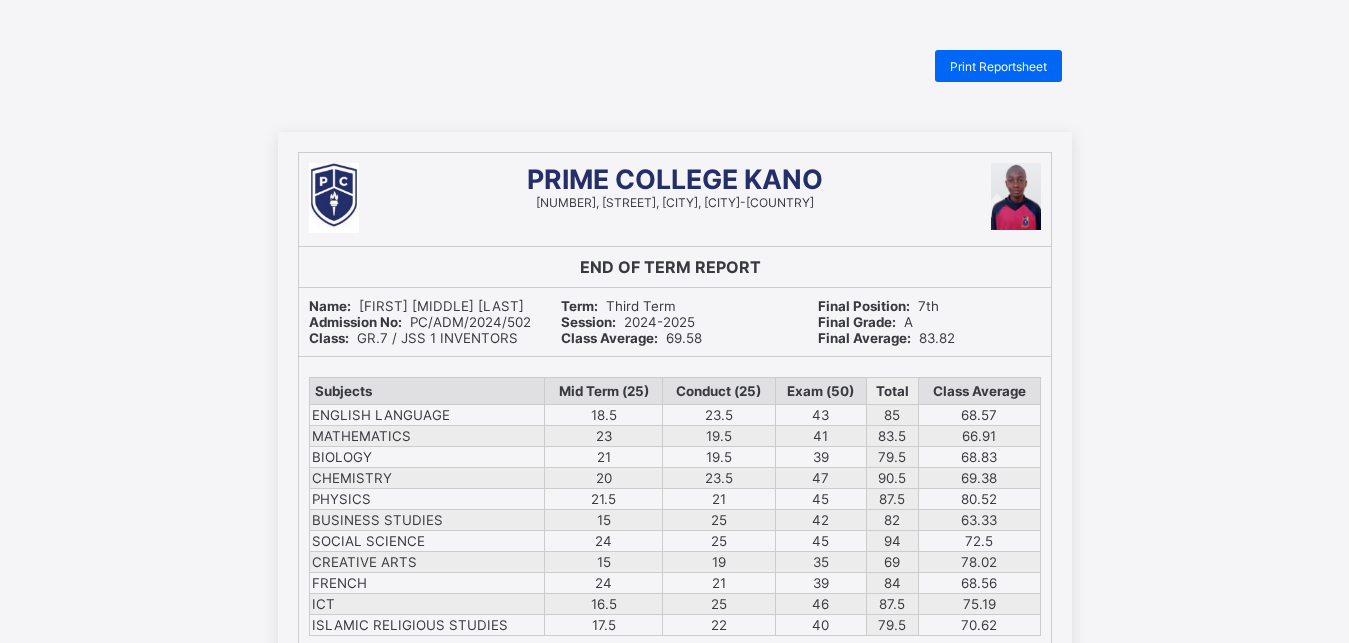 scroll, scrollTop: 0, scrollLeft: 0, axis: both 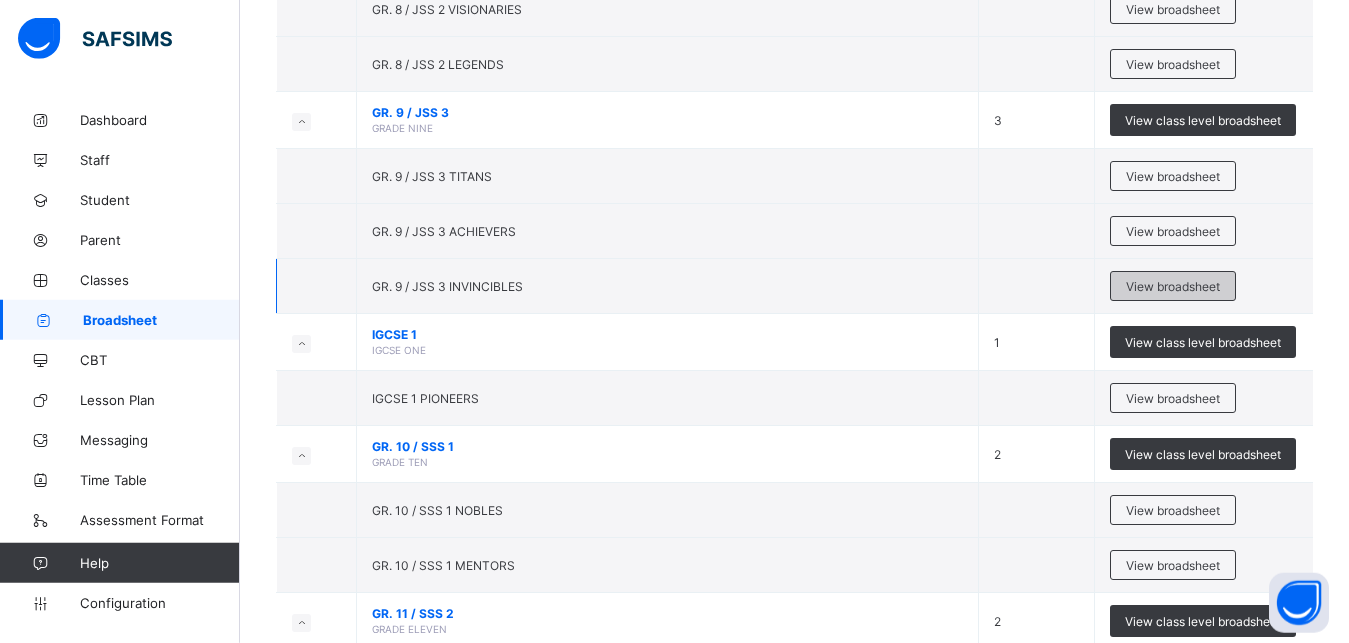 click on "View broadsheet" at bounding box center (1173, 286) 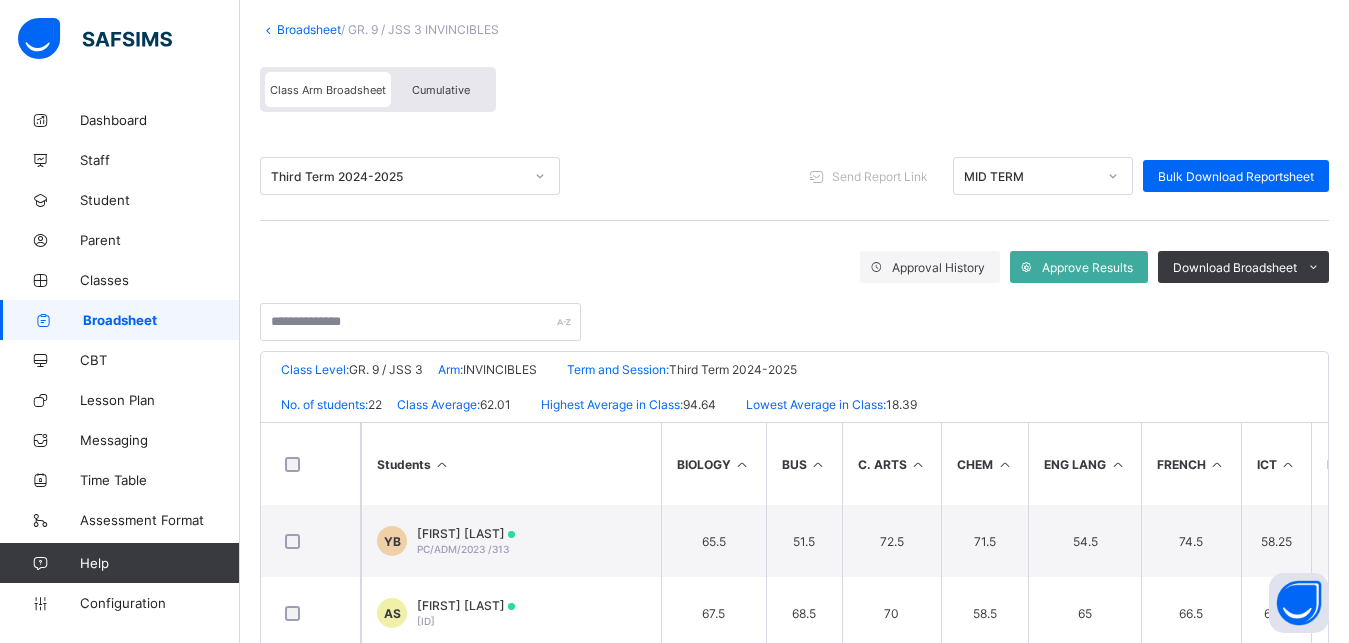 scroll, scrollTop: 141, scrollLeft: 0, axis: vertical 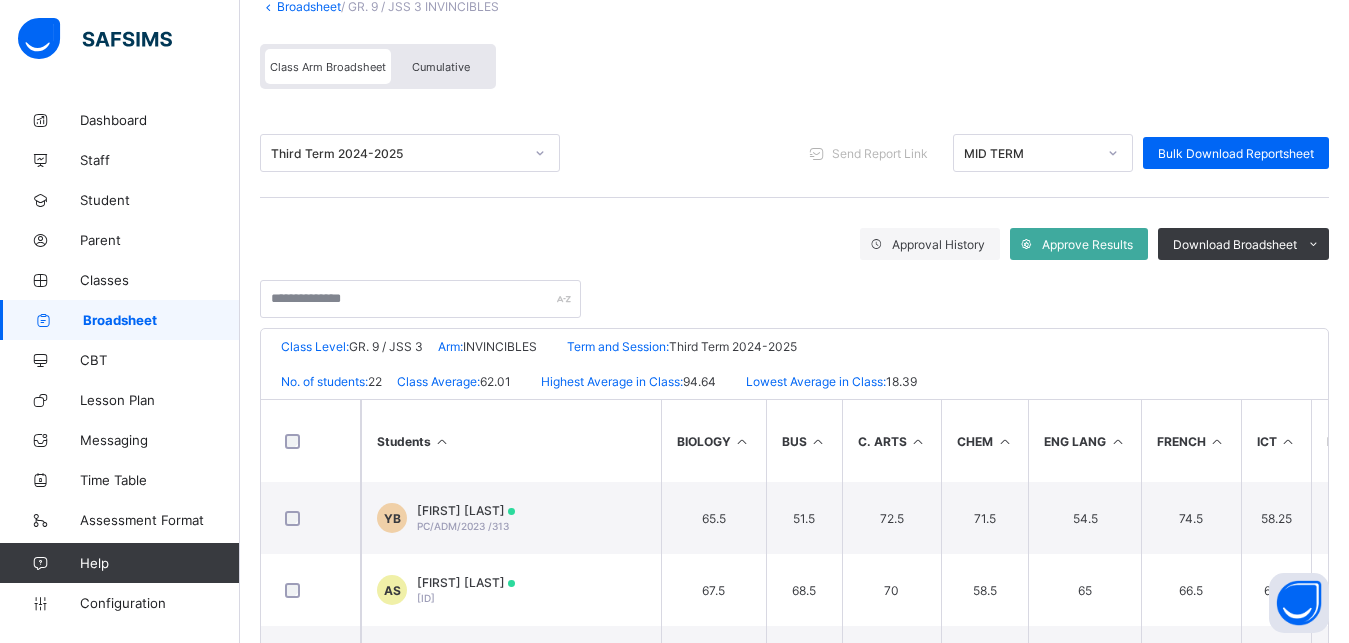 click at bounding box center [1113, 153] 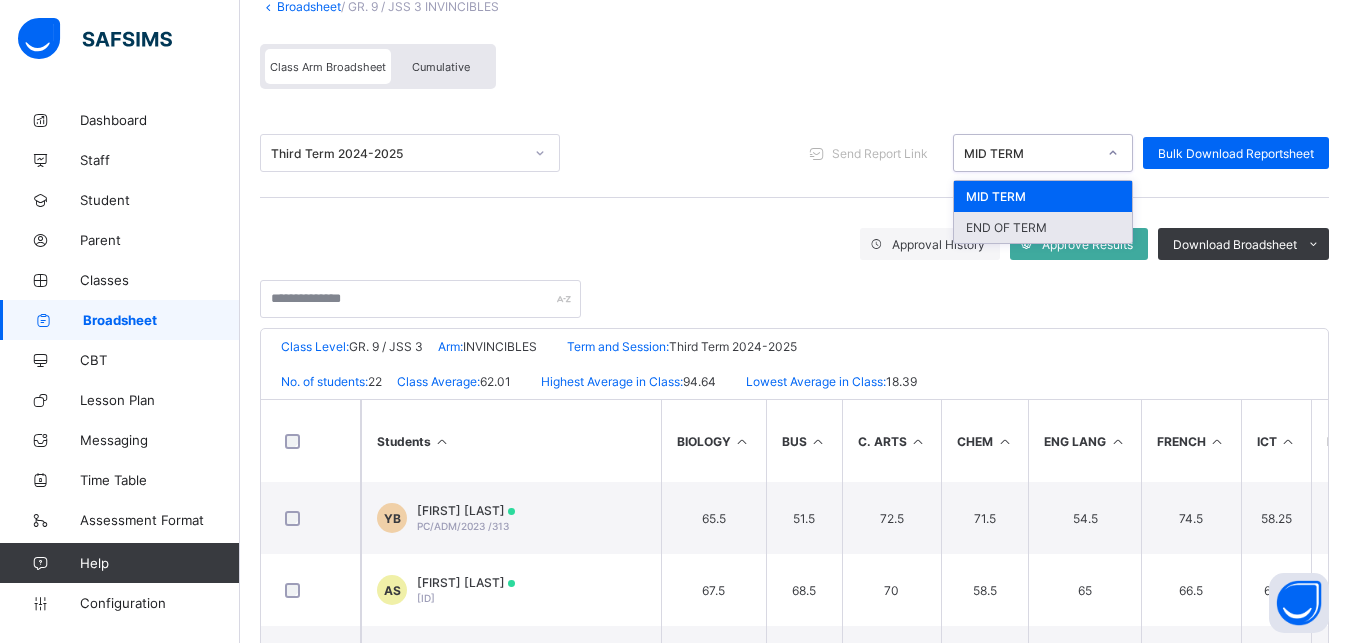 click on "END OF TERM" at bounding box center (1043, 227) 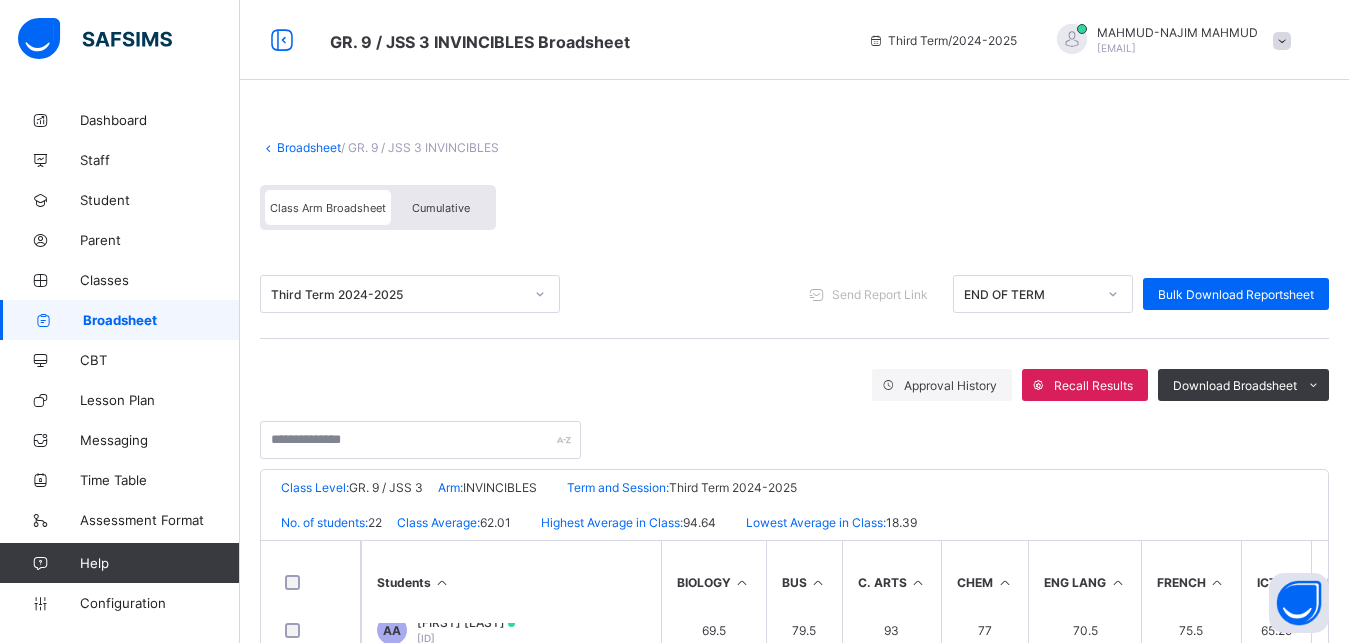 scroll, scrollTop: 257, scrollLeft: 0, axis: vertical 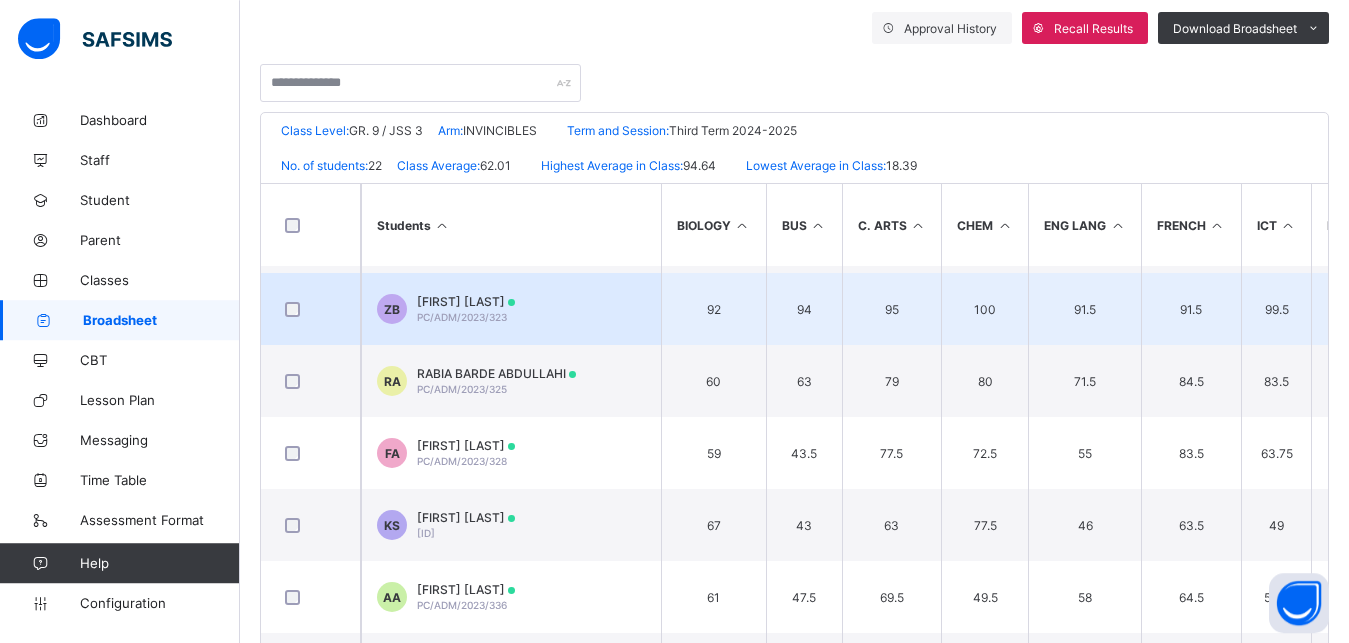 click on "ZB ZAINAB BABA BASHIR   PC/ADM/2023/323" at bounding box center (511, 309) 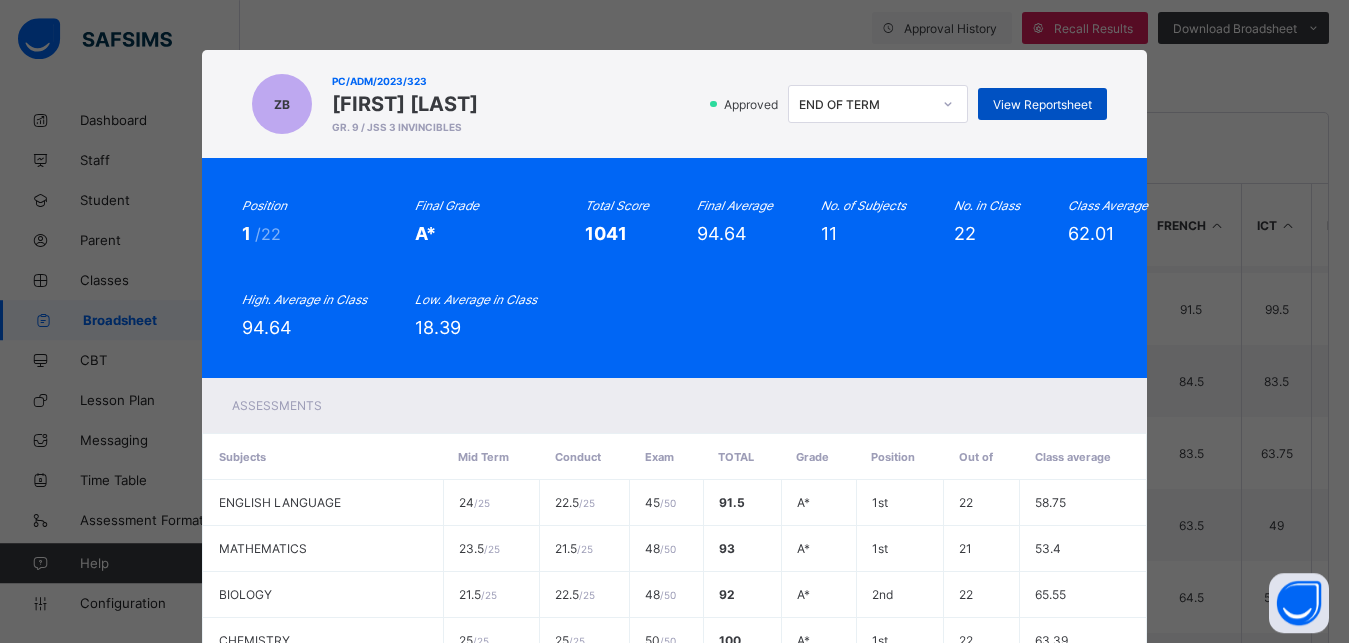 click on "View Reportsheet" at bounding box center [1042, 104] 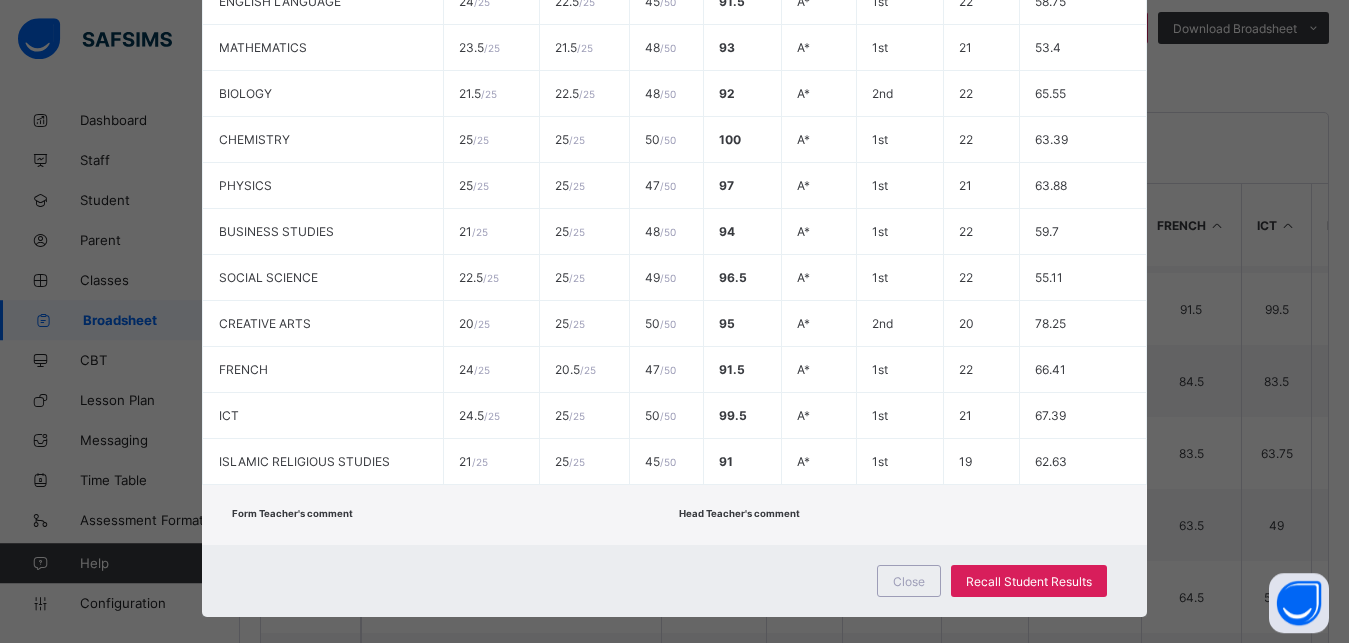 scroll, scrollTop: 525, scrollLeft: 0, axis: vertical 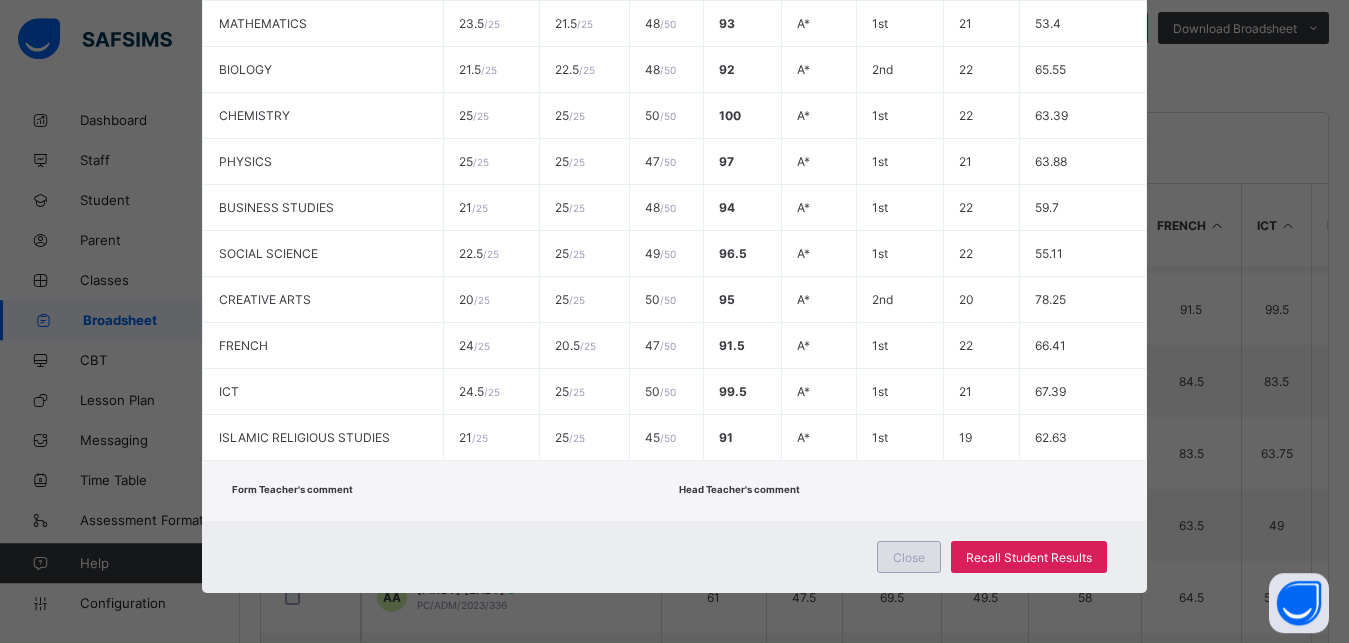 click on "Close" at bounding box center [909, 557] 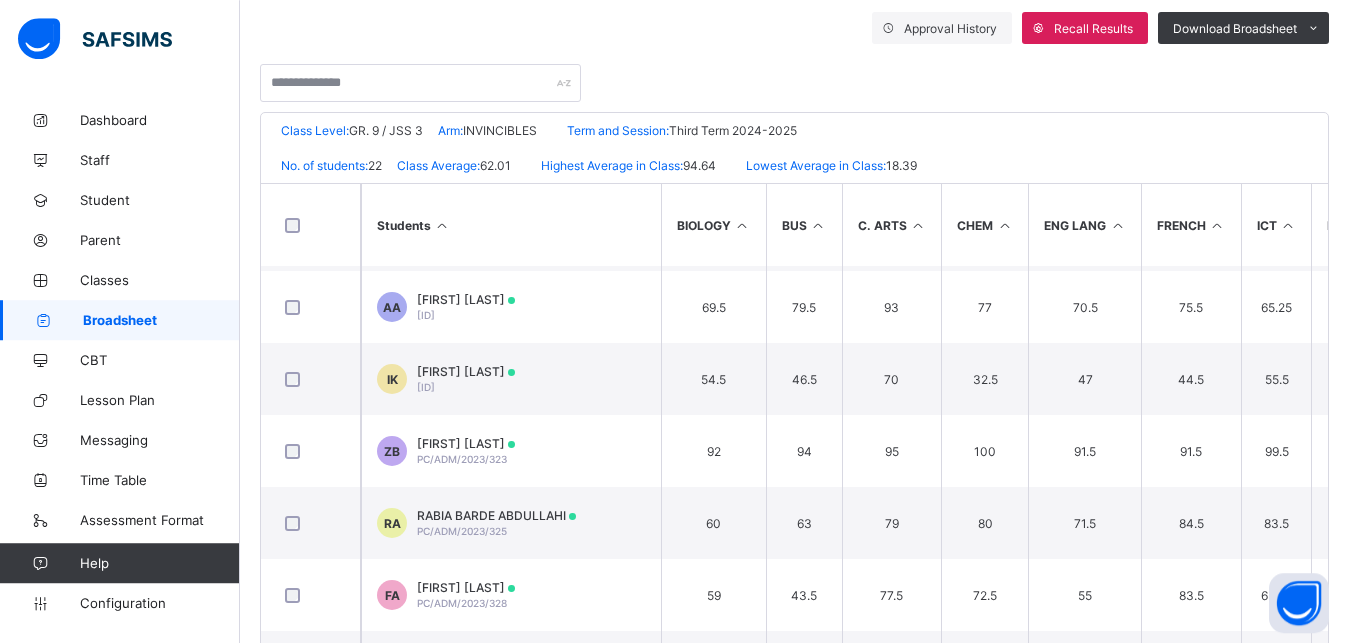 scroll, scrollTop: 0, scrollLeft: 0, axis: both 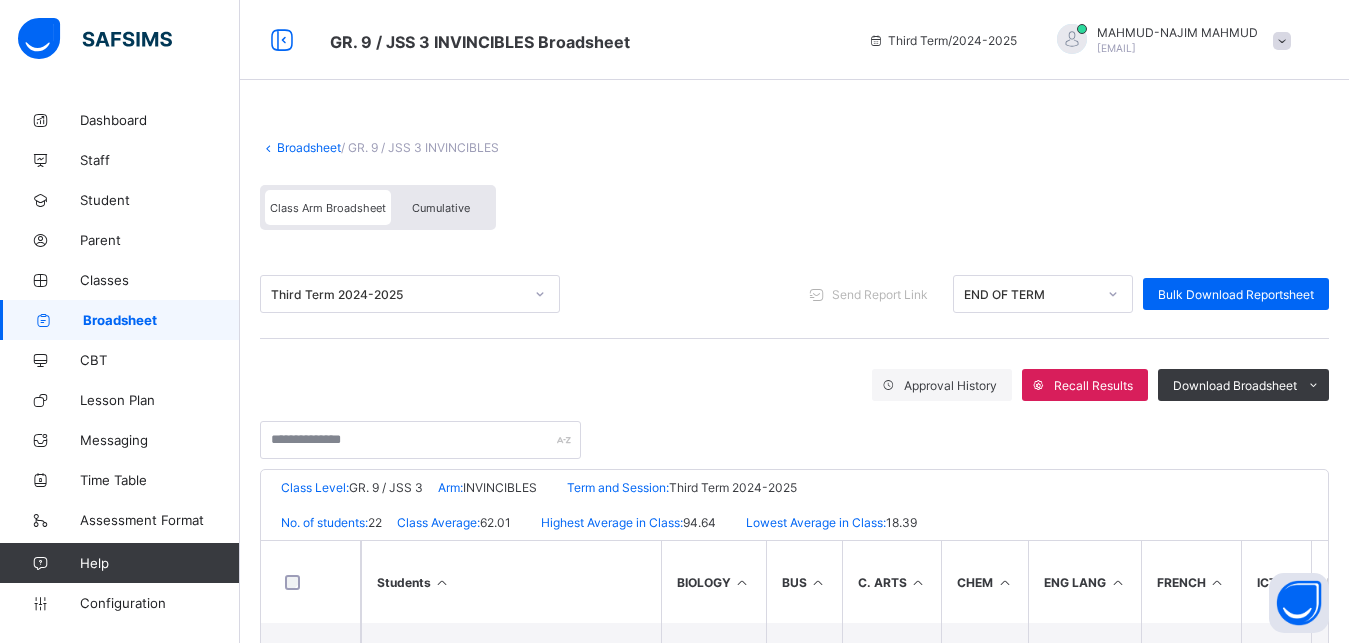 click on "Broadsheet" at bounding box center [309, 147] 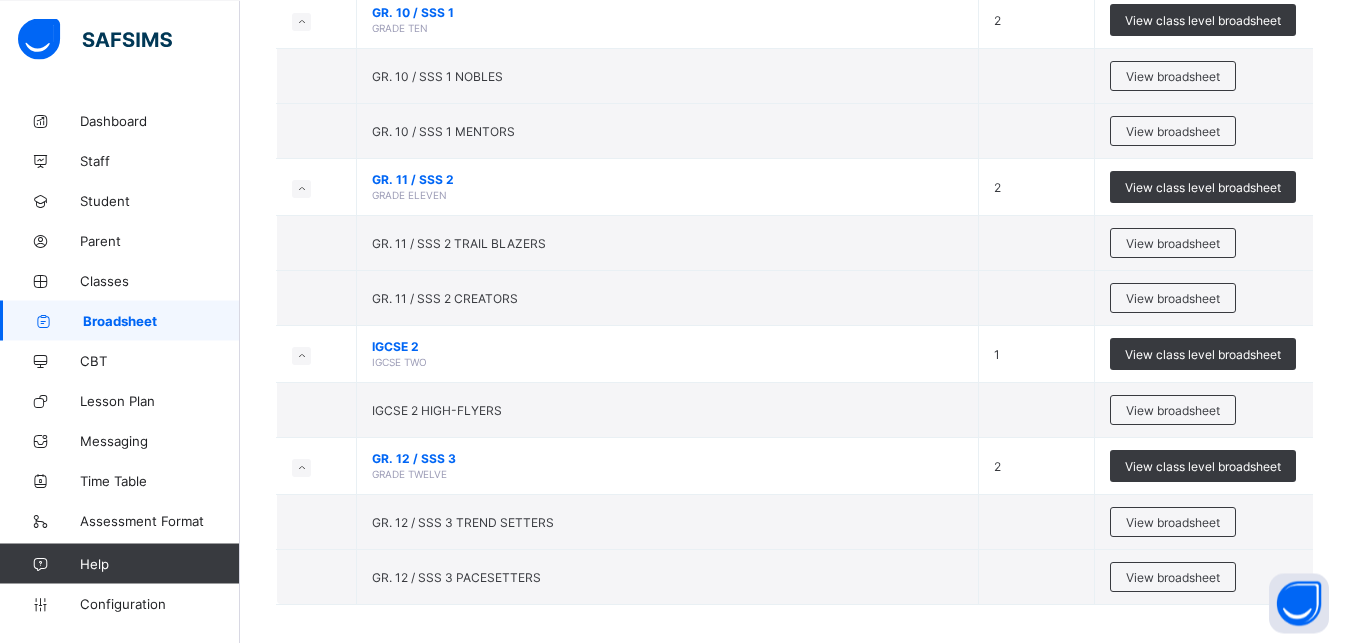scroll, scrollTop: 1033, scrollLeft: 0, axis: vertical 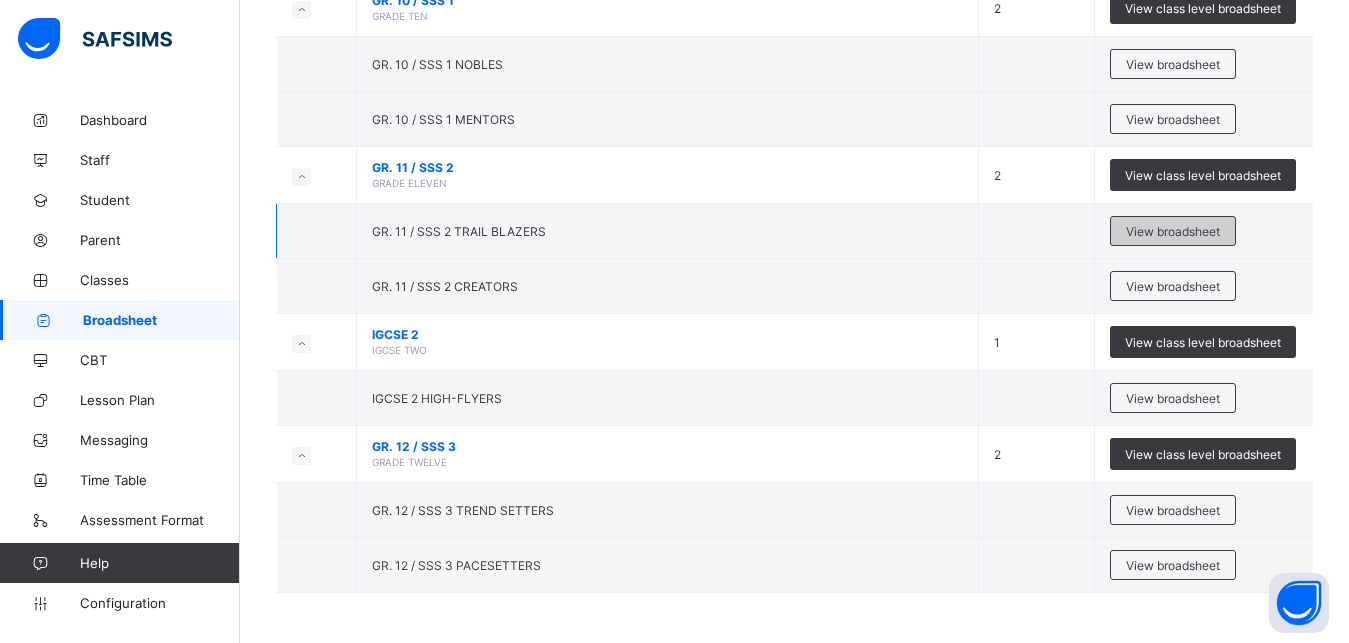 click on "View broadsheet" at bounding box center (1173, 231) 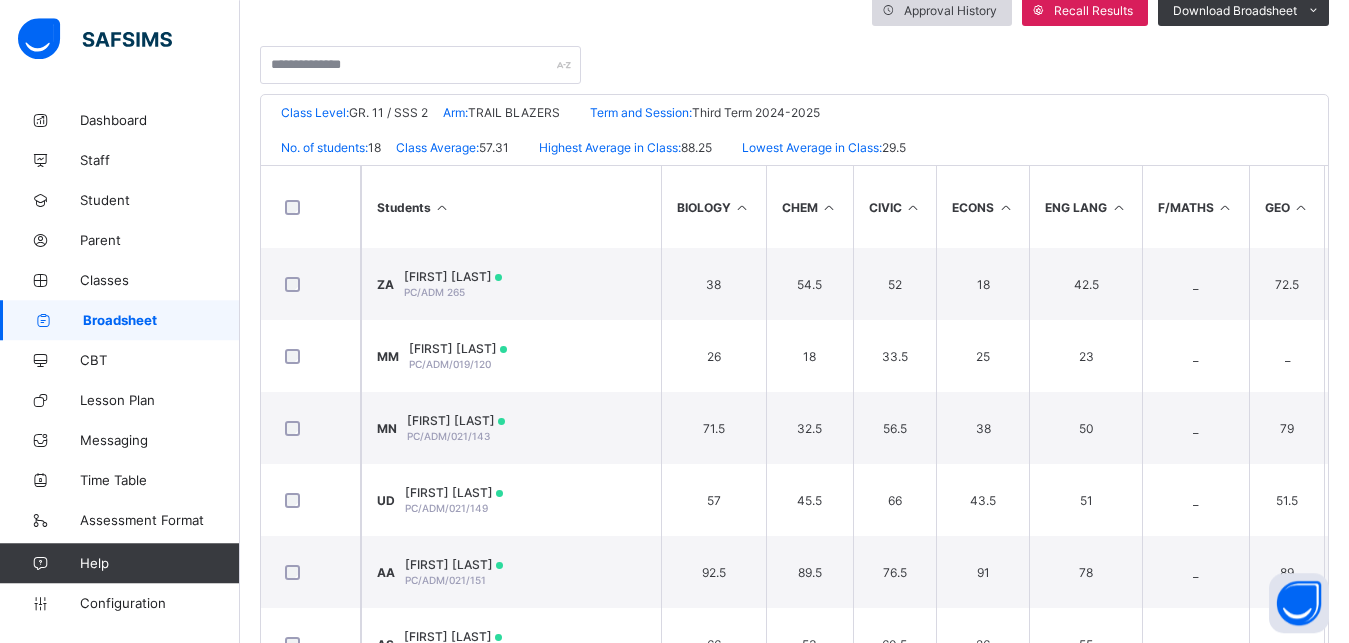 scroll, scrollTop: 438, scrollLeft: 0, axis: vertical 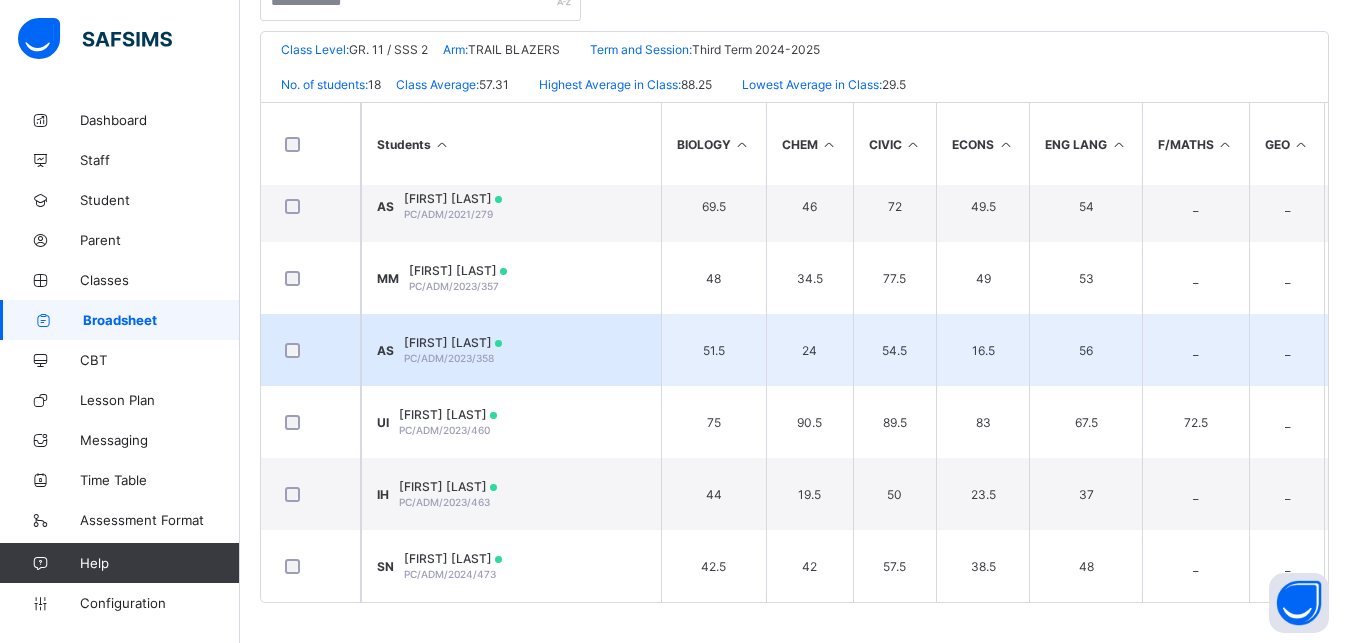 click on "AS ASIL MUSTAPHA SANI   PC/ADM/2023/358" at bounding box center [511, 350] 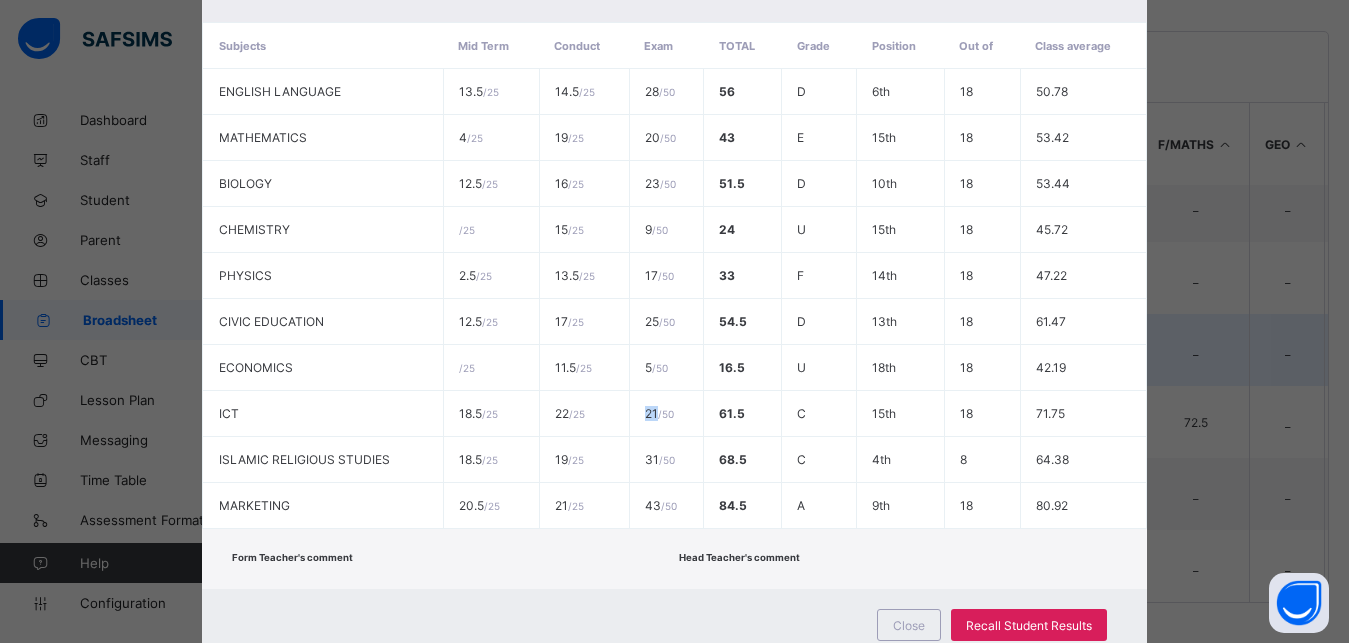 scroll, scrollTop: 0, scrollLeft: 0, axis: both 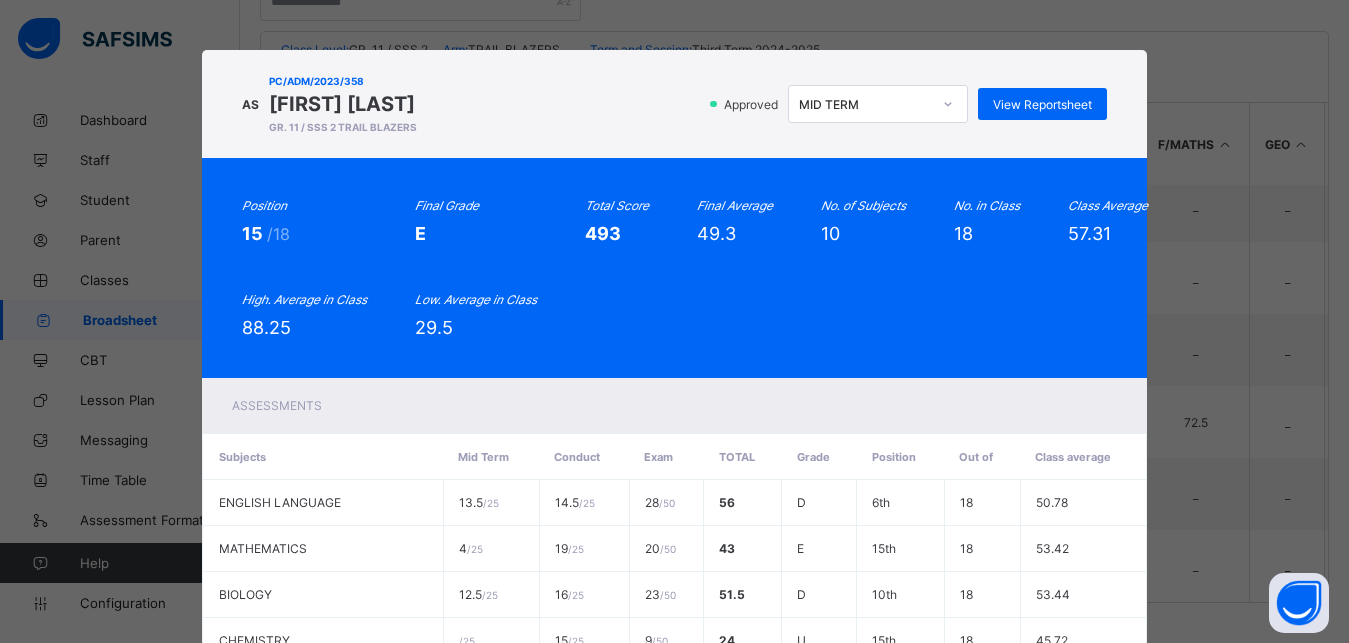 click at bounding box center (948, 104) 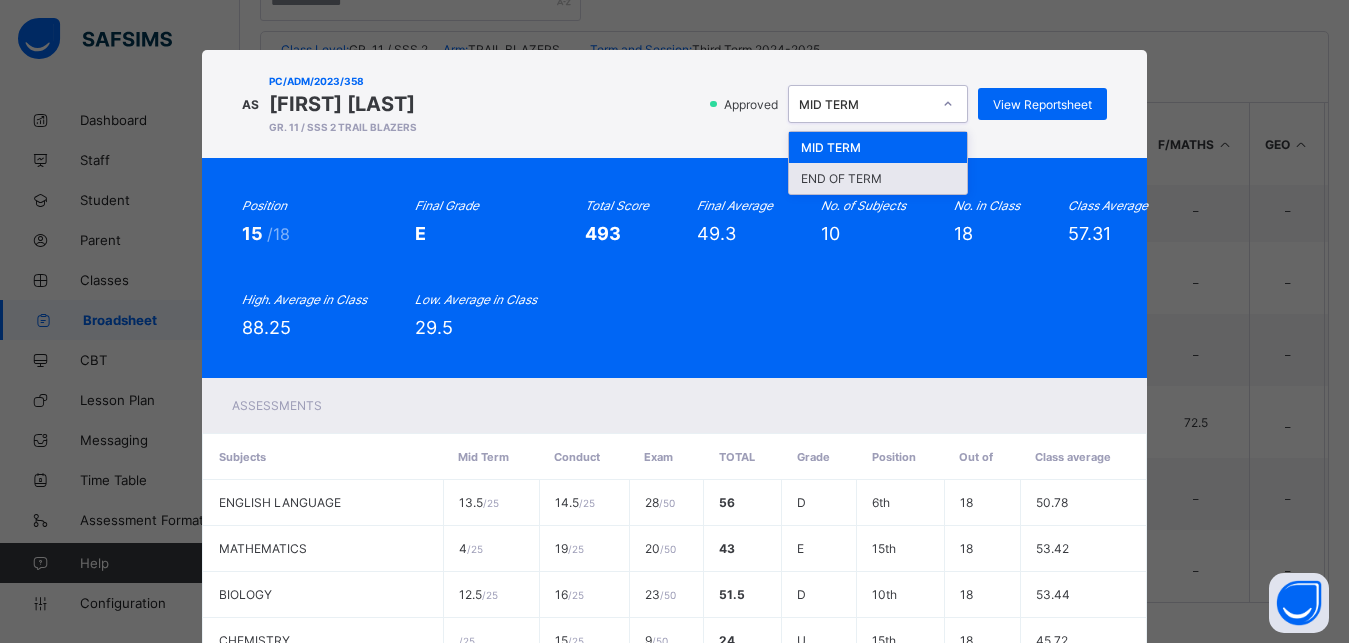 click on "END OF TERM" at bounding box center [878, 178] 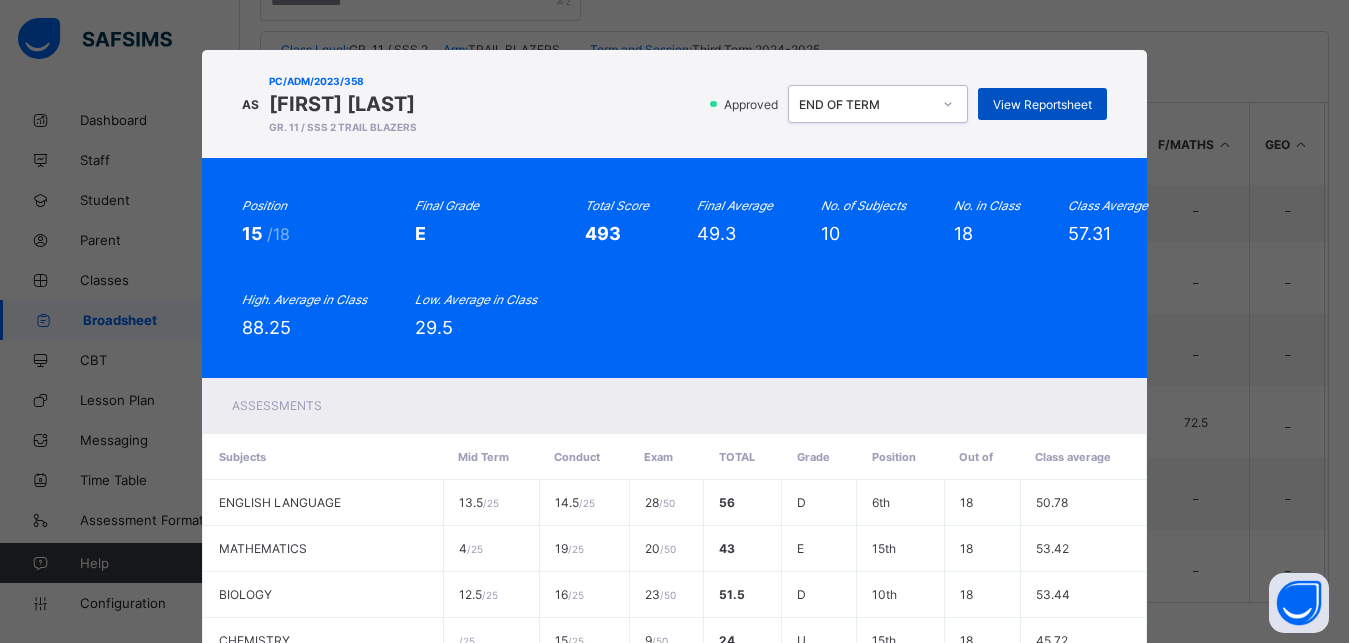 click on "View Reportsheet" at bounding box center [1042, 104] 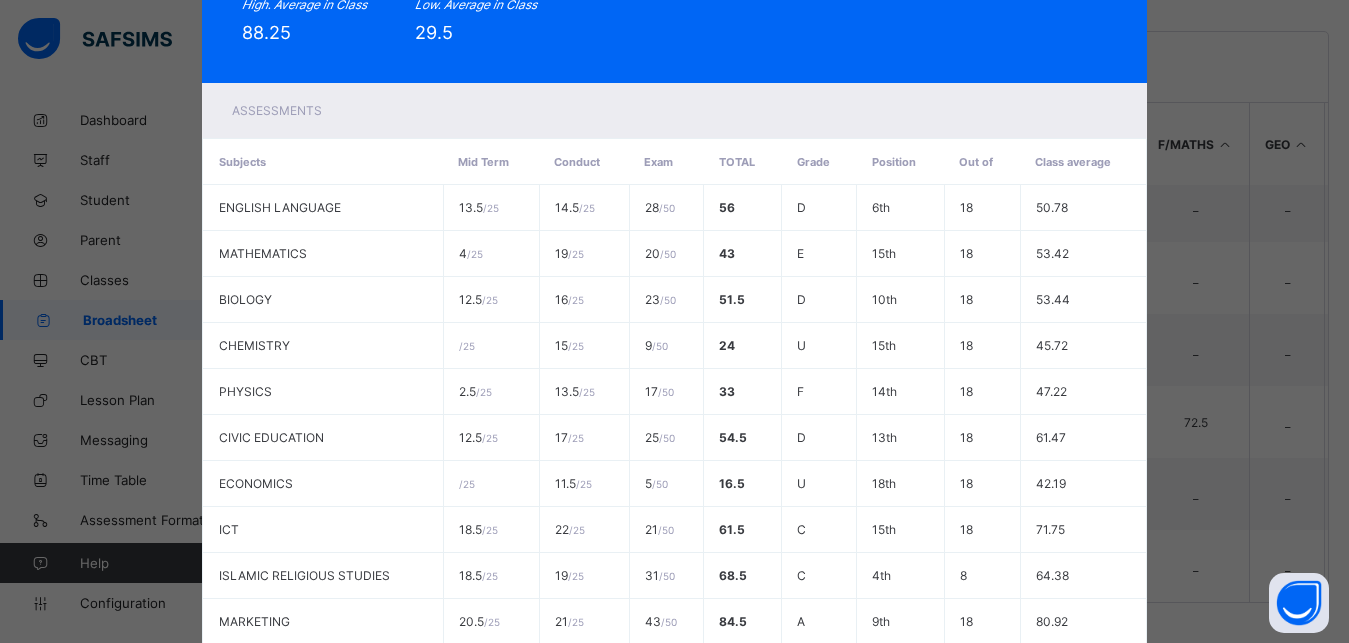 scroll, scrollTop: 479, scrollLeft: 0, axis: vertical 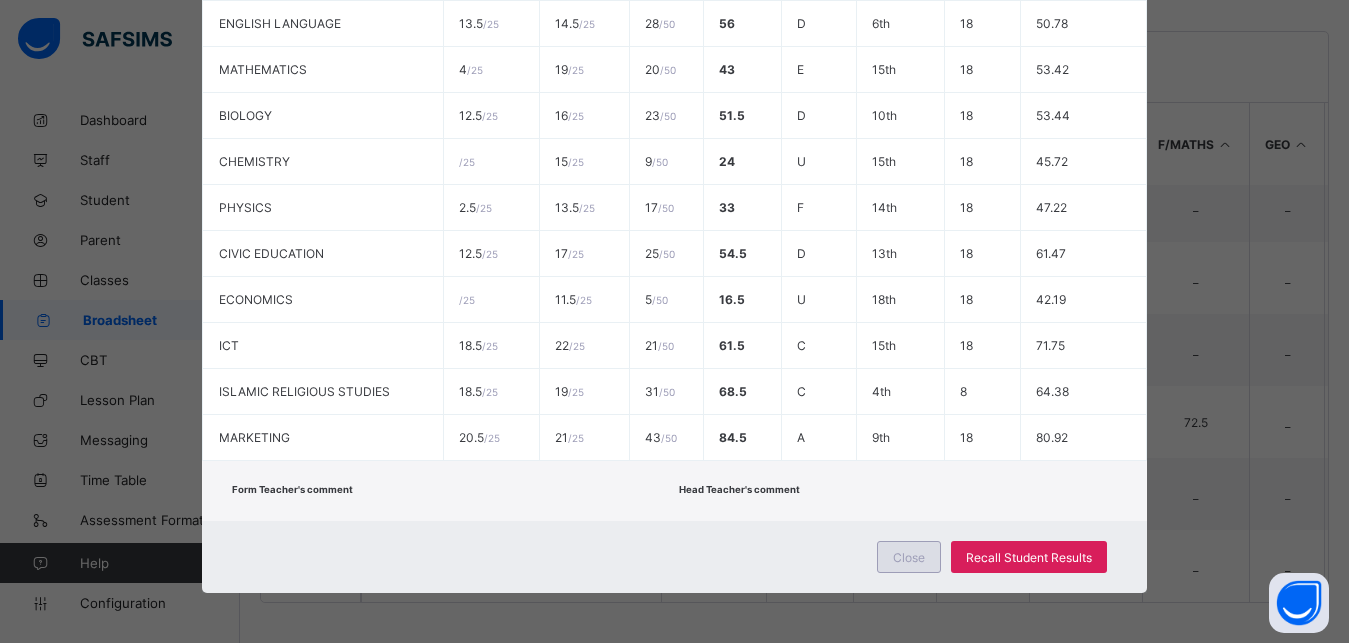 click on "Close" at bounding box center [909, 557] 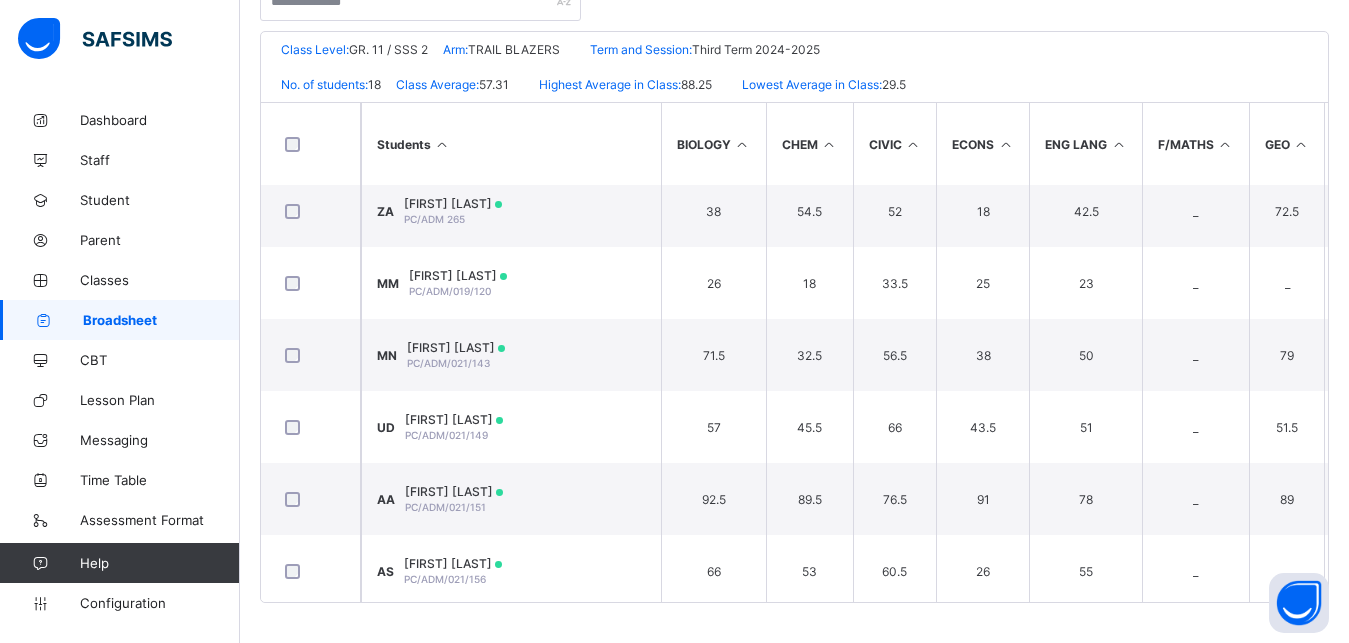 scroll, scrollTop: 0, scrollLeft: 0, axis: both 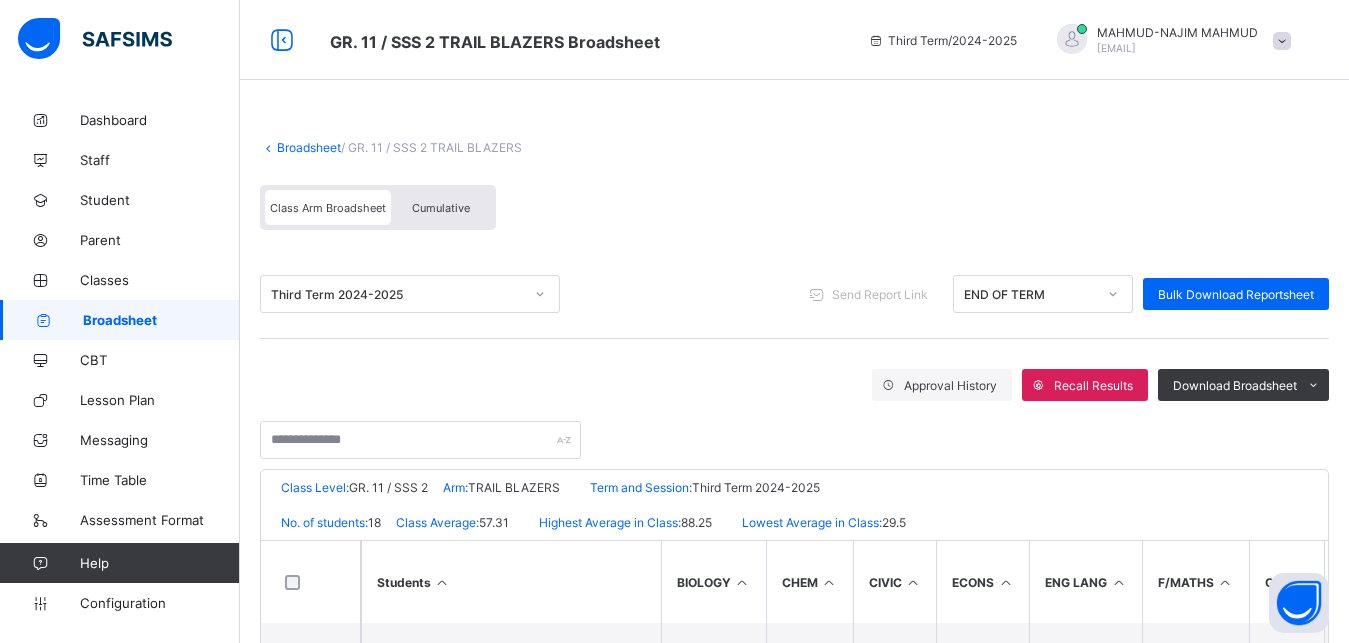 click on "Broadsheet" at bounding box center (309, 147) 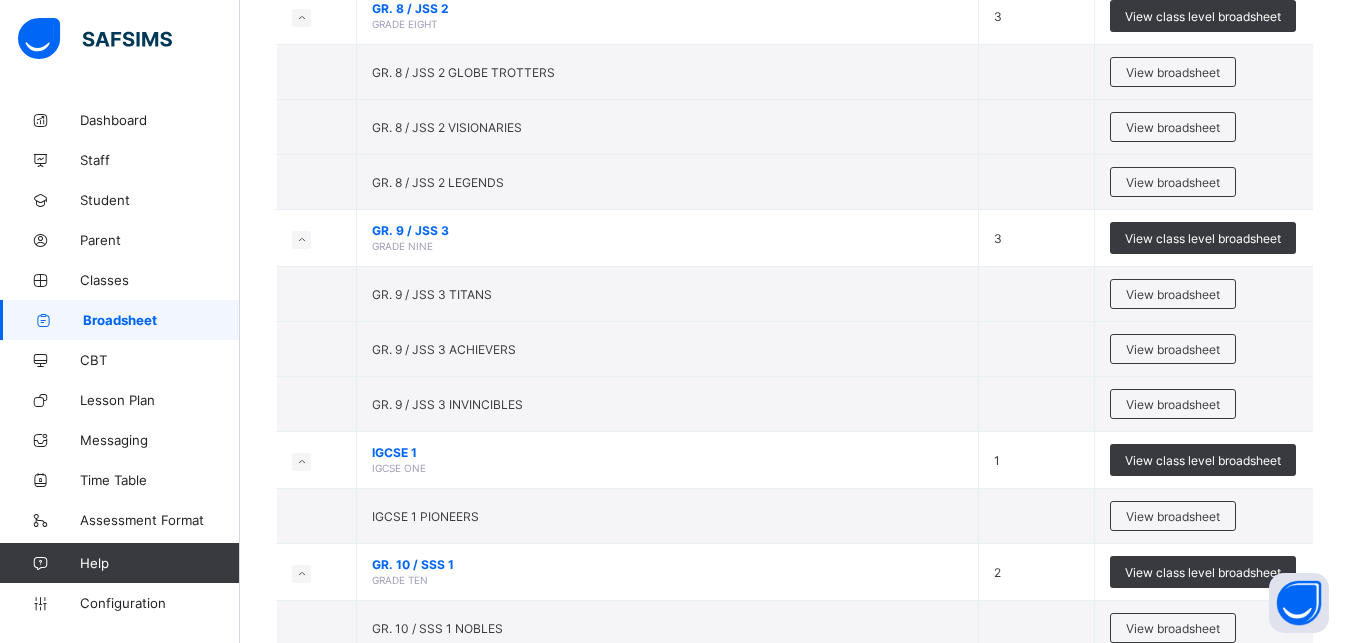 scroll, scrollTop: 477, scrollLeft: 0, axis: vertical 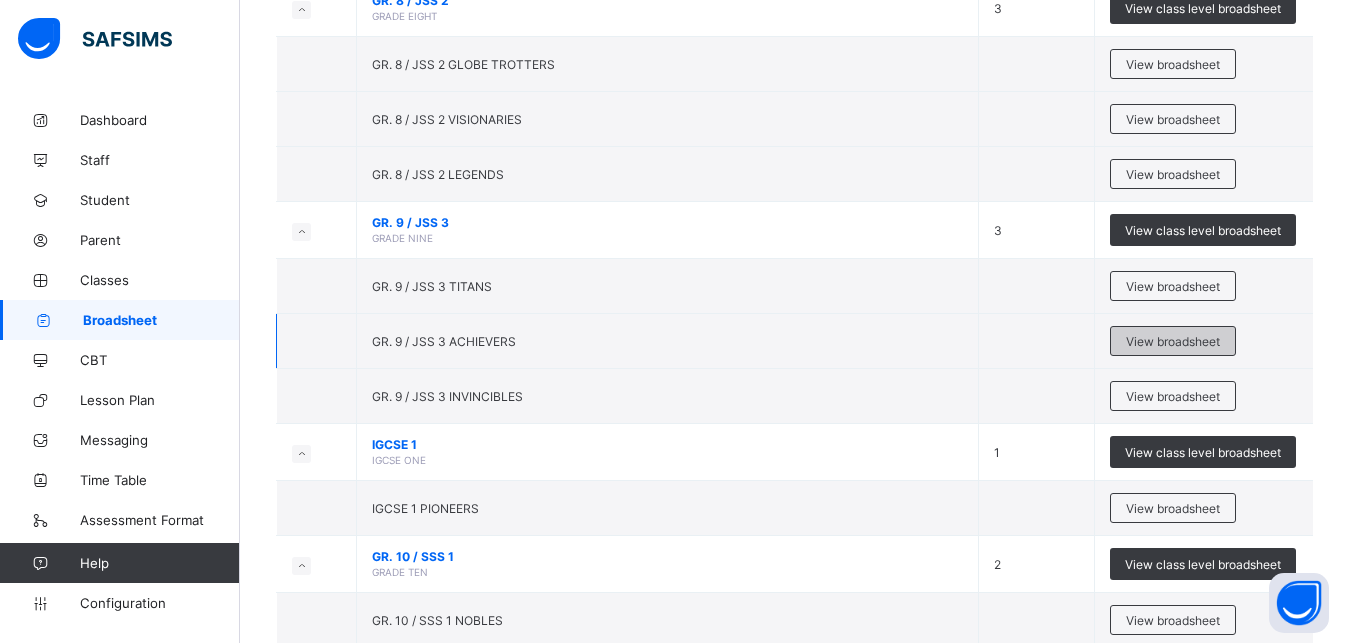 click on "View broadsheet" at bounding box center [1173, 341] 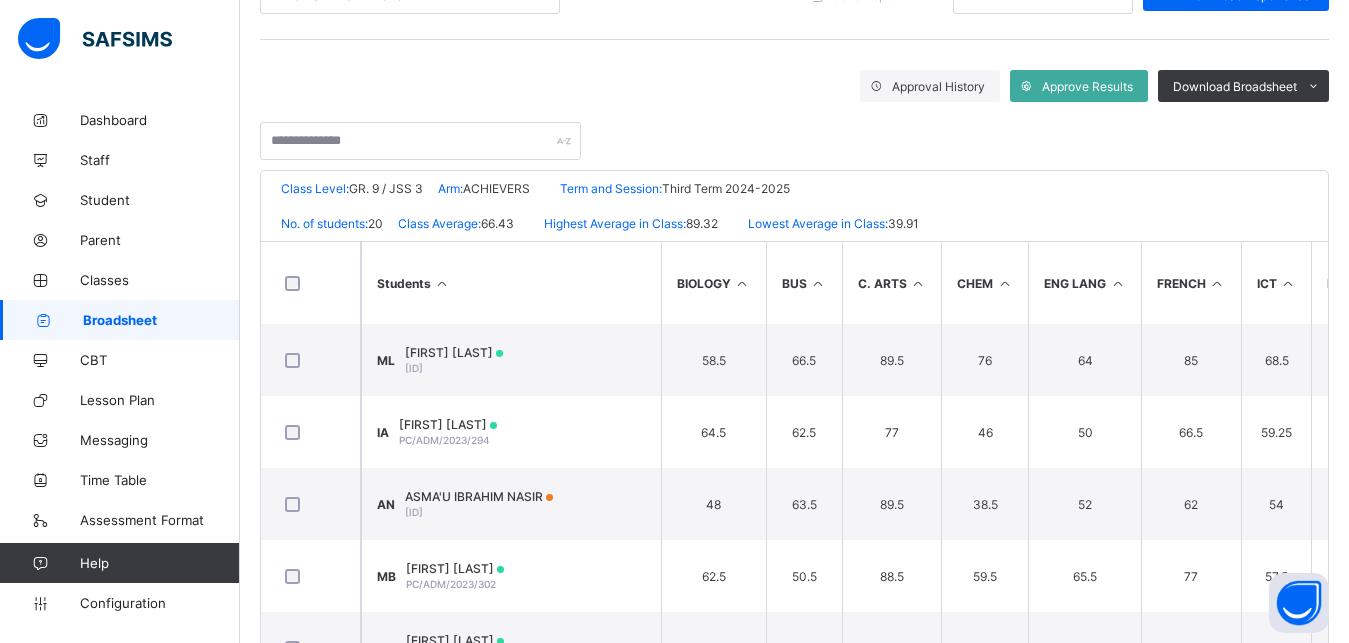 scroll, scrollTop: 321, scrollLeft: 0, axis: vertical 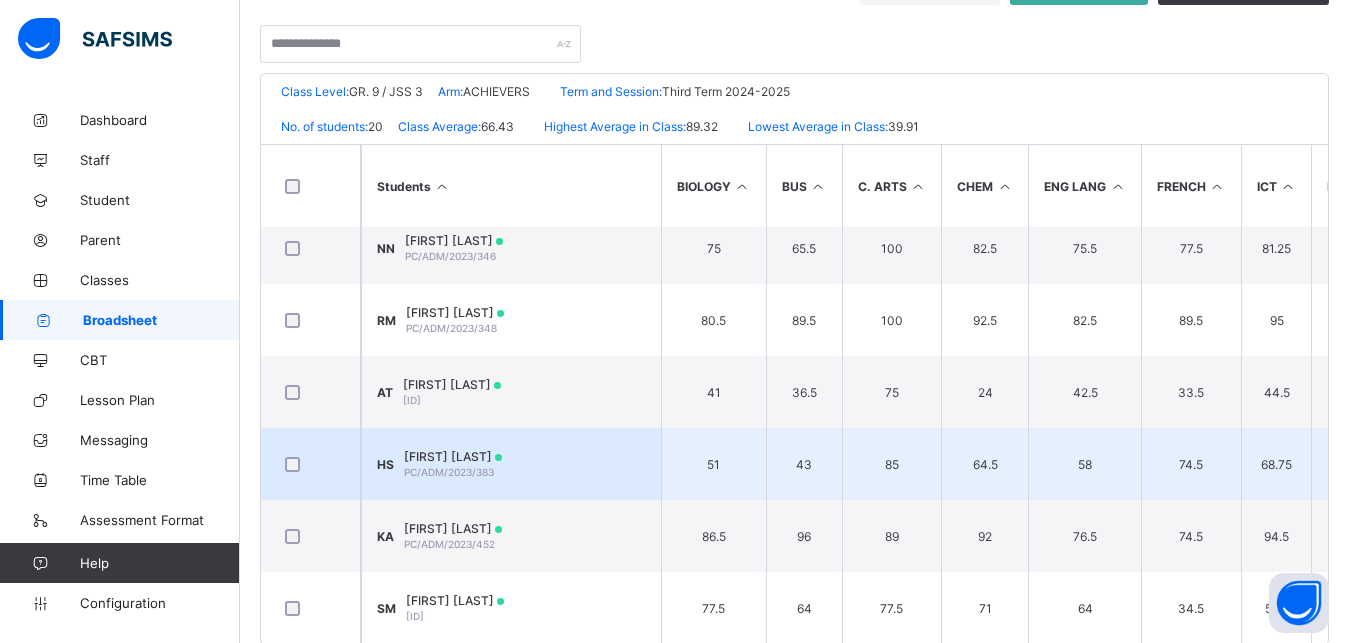 click on "HS HABIBA  NOOR KABIR SANI   PC/ADM/2023/383" at bounding box center (511, 464) 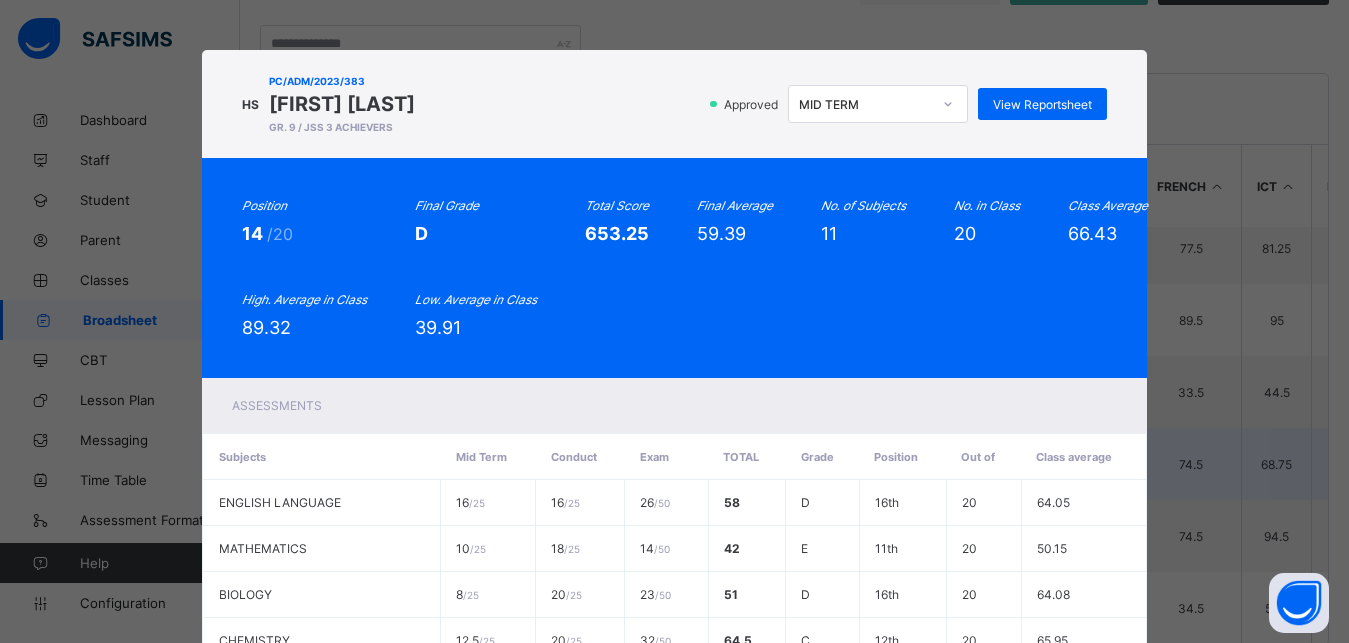 click on "32 / 50" at bounding box center (666, 917) 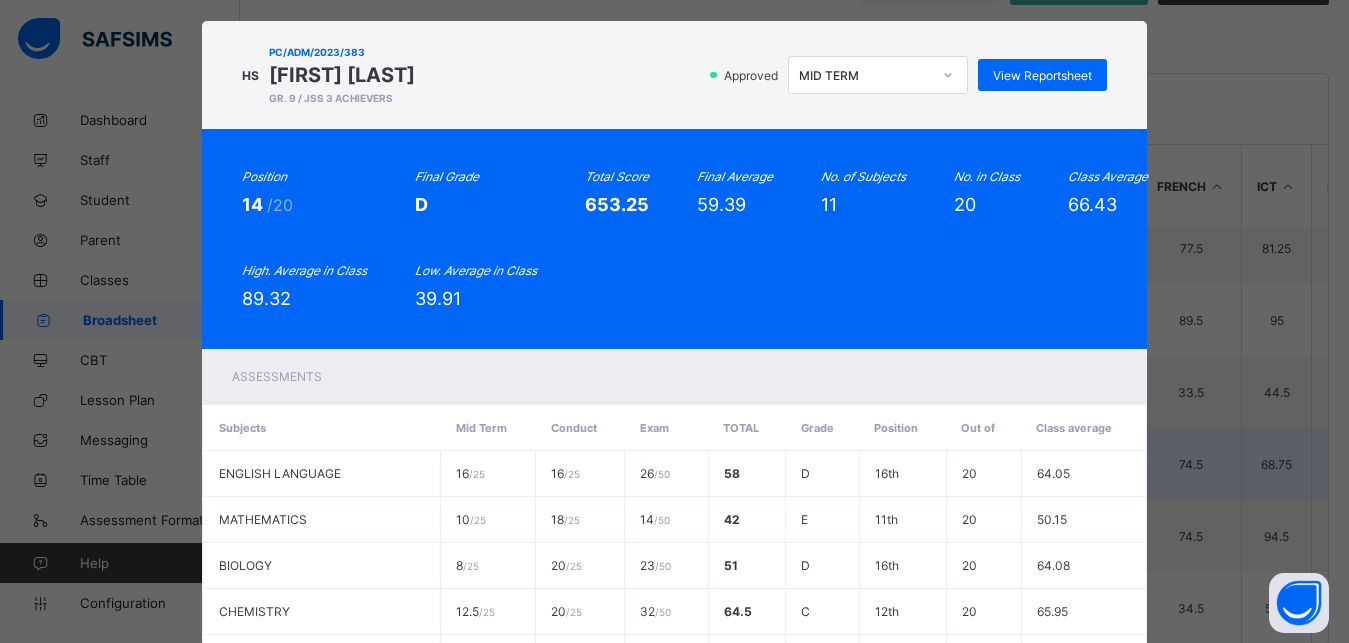 scroll, scrollTop: 0, scrollLeft: 0, axis: both 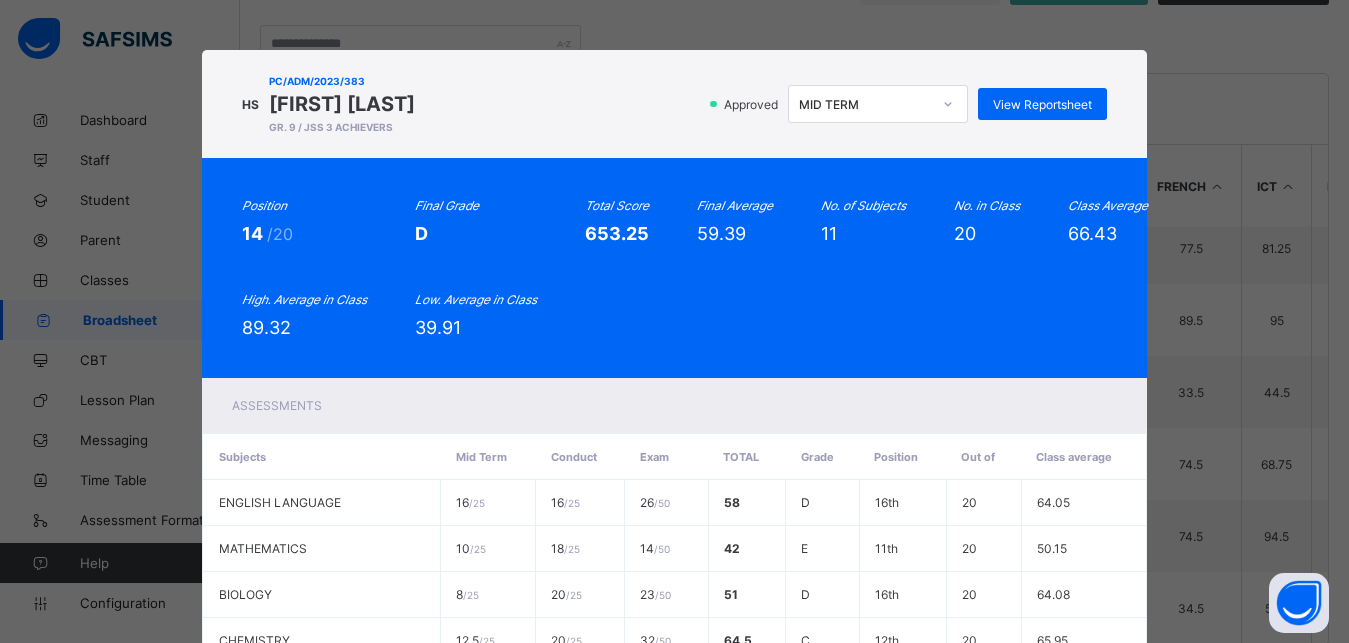 click at bounding box center (948, 104) 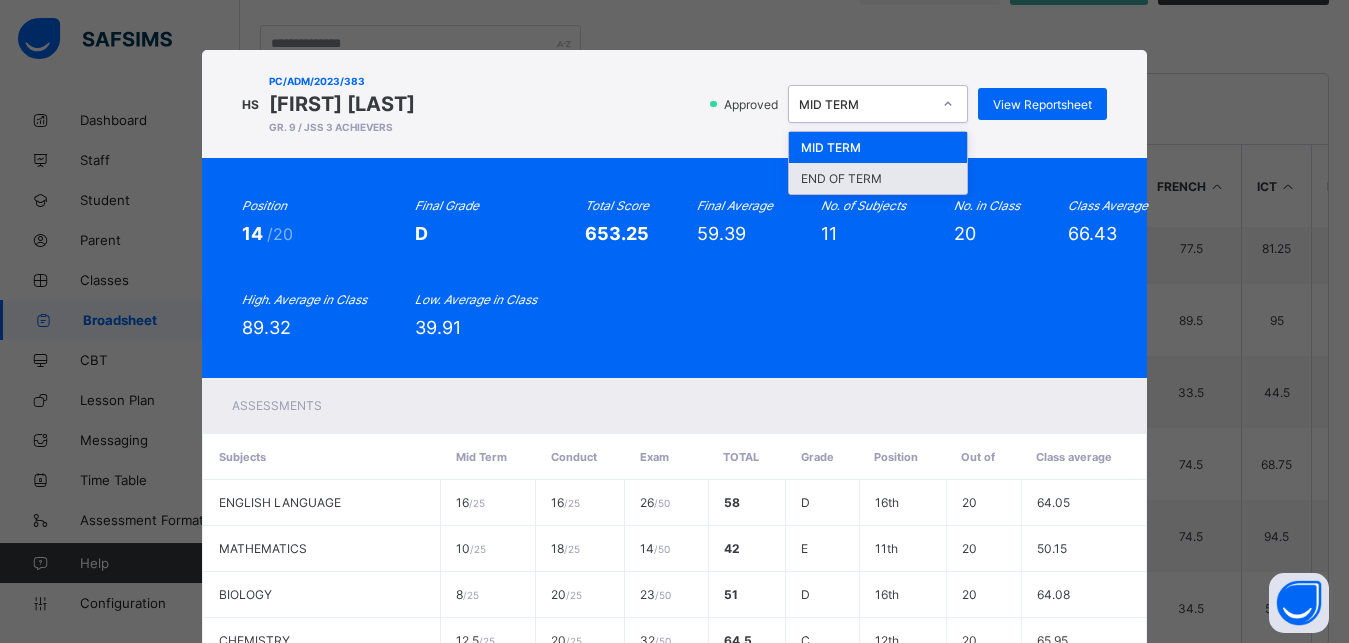 click on "END OF TERM" at bounding box center [878, 178] 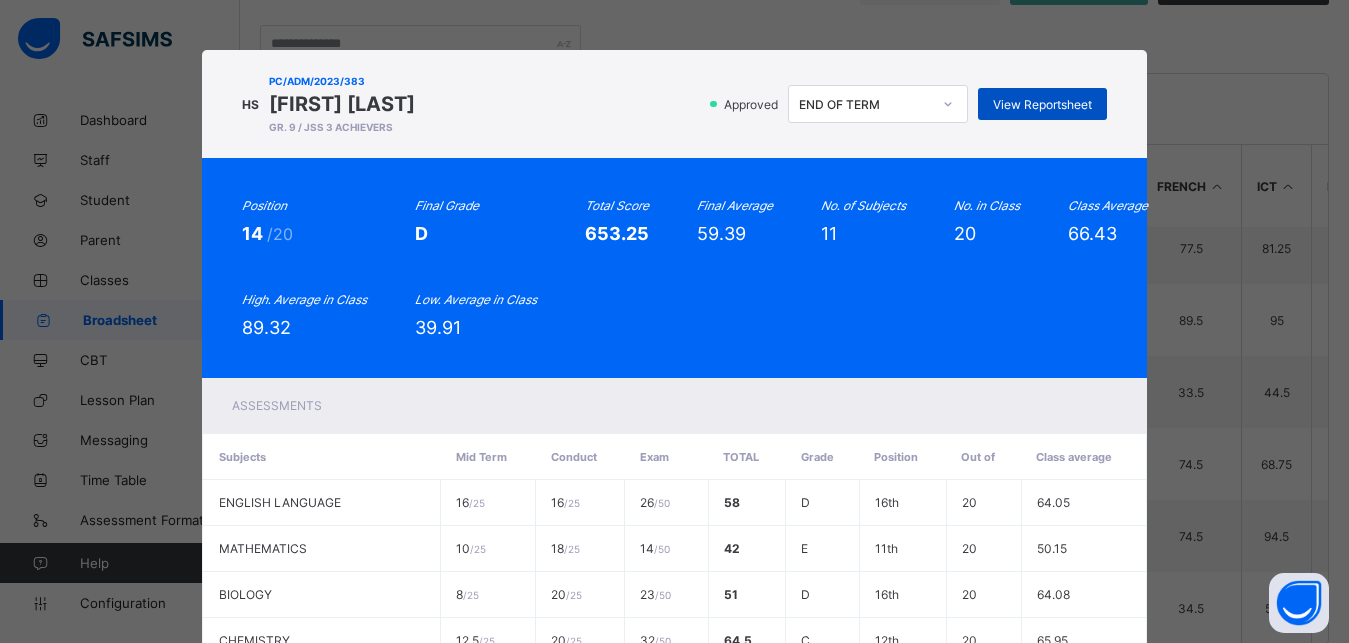 click on "View Reportsheet" at bounding box center (1042, 104) 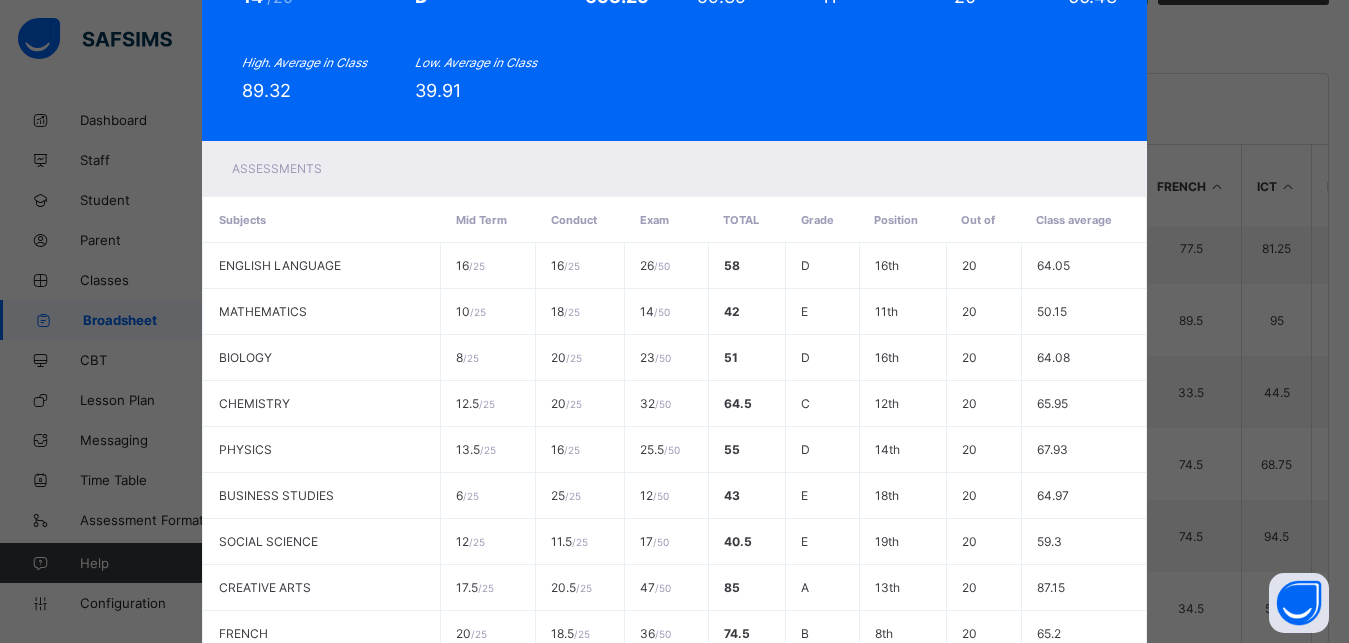 scroll, scrollTop: 525, scrollLeft: 0, axis: vertical 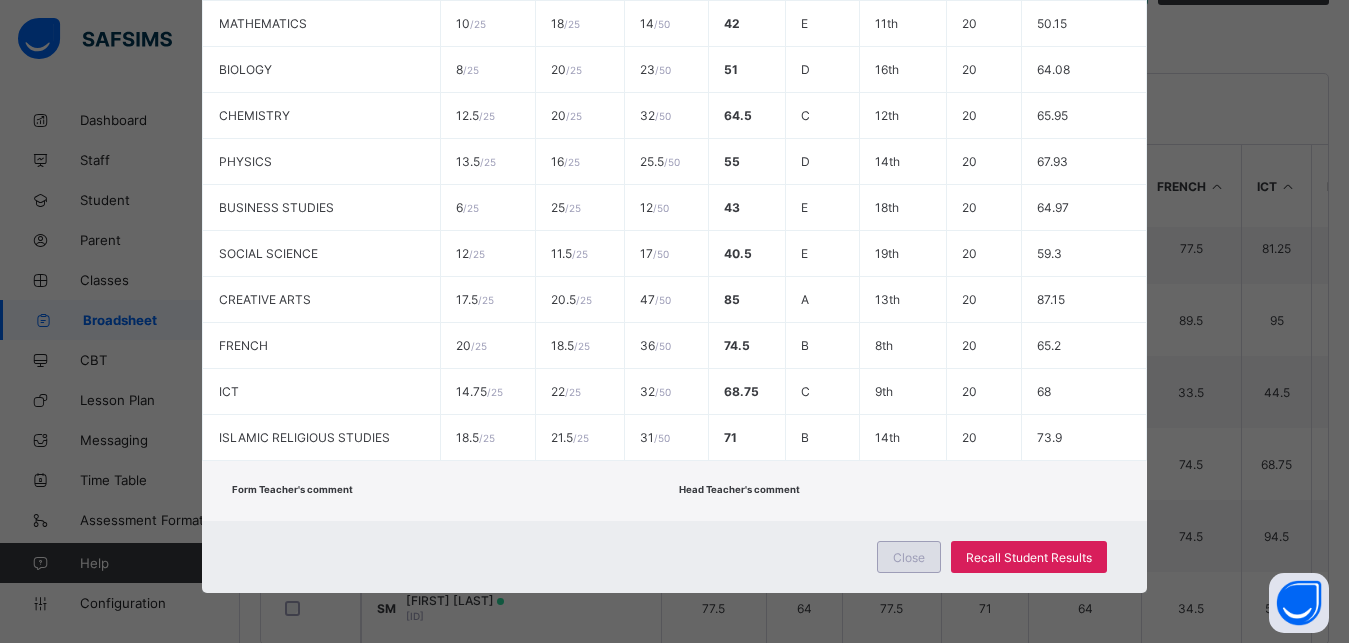 click on "Close" at bounding box center (909, 557) 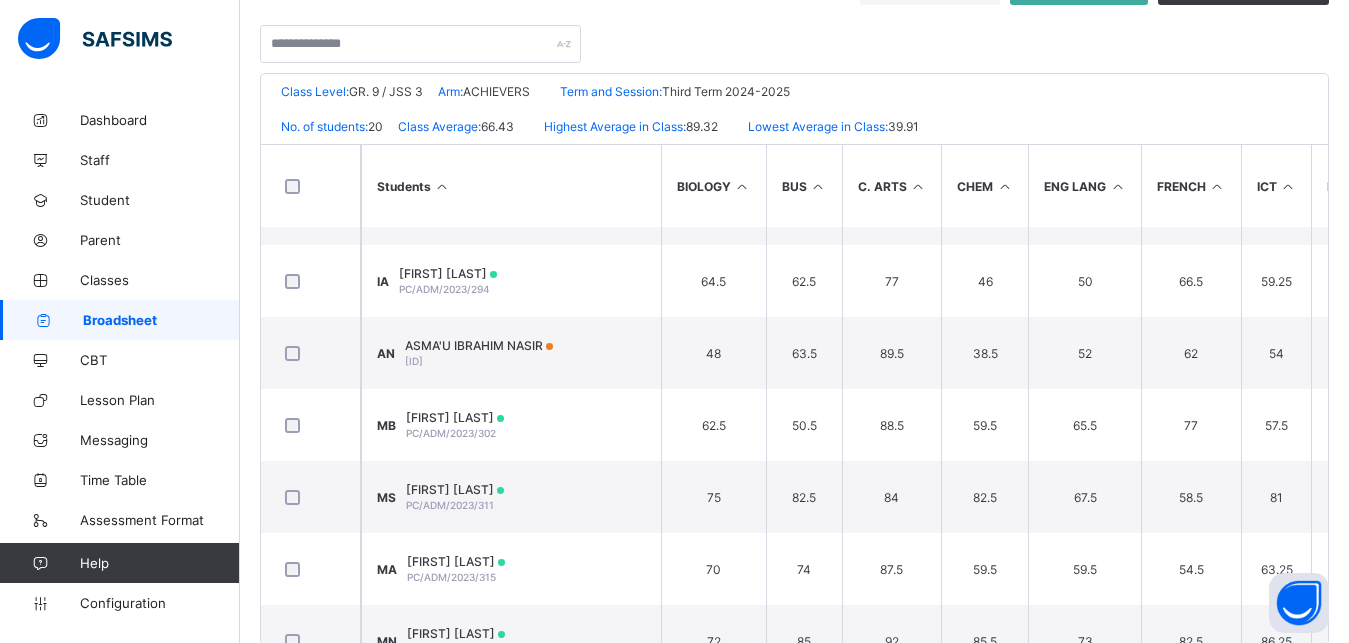 scroll, scrollTop: 0, scrollLeft: 0, axis: both 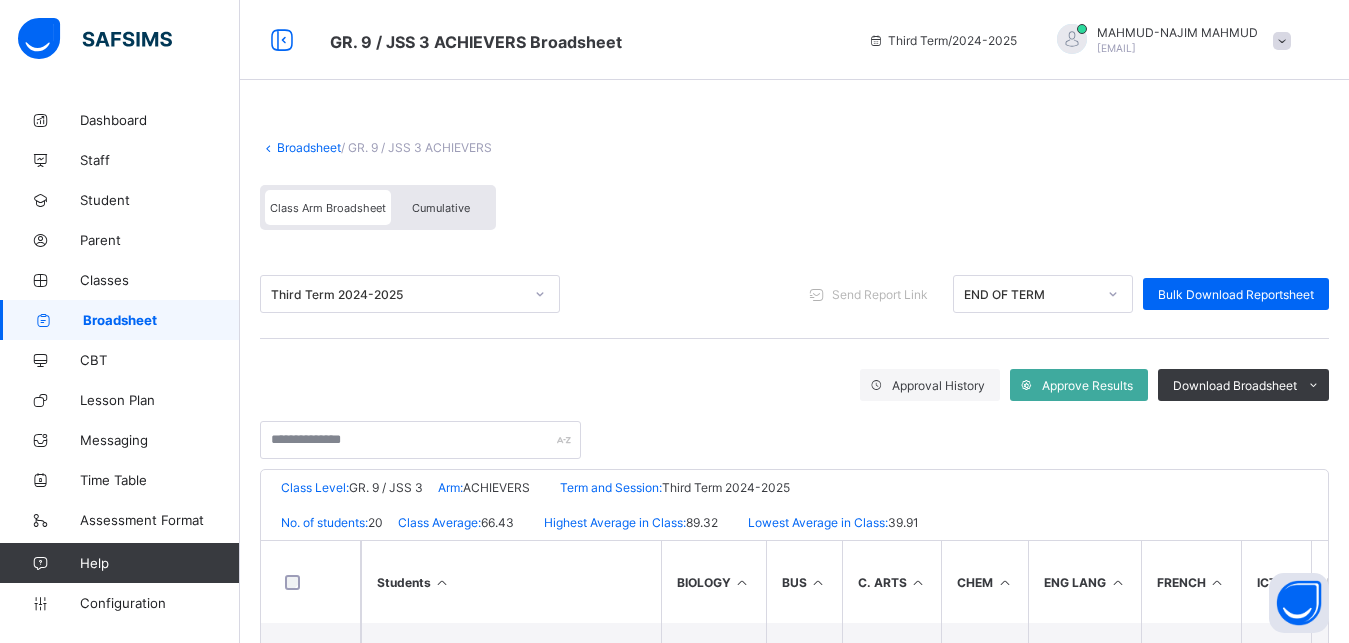 click on "Broadsheet" at bounding box center [309, 147] 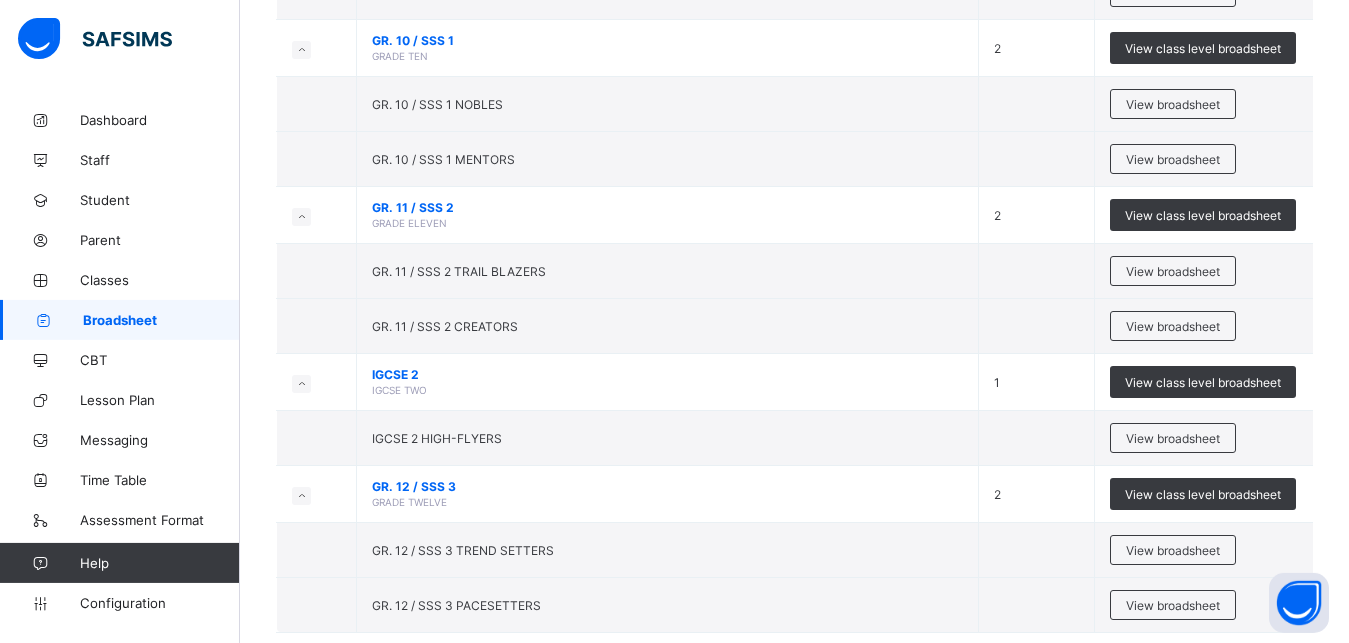 scroll, scrollTop: 996, scrollLeft: 0, axis: vertical 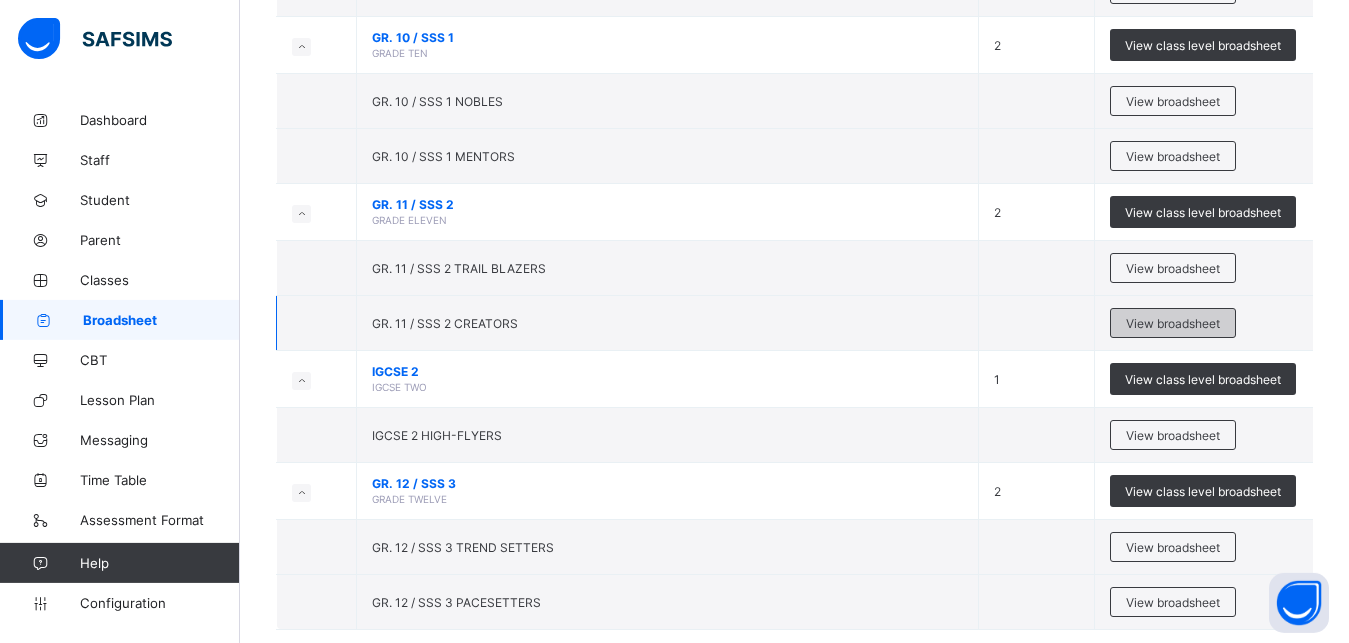 click on "View broadsheet" at bounding box center [1173, 323] 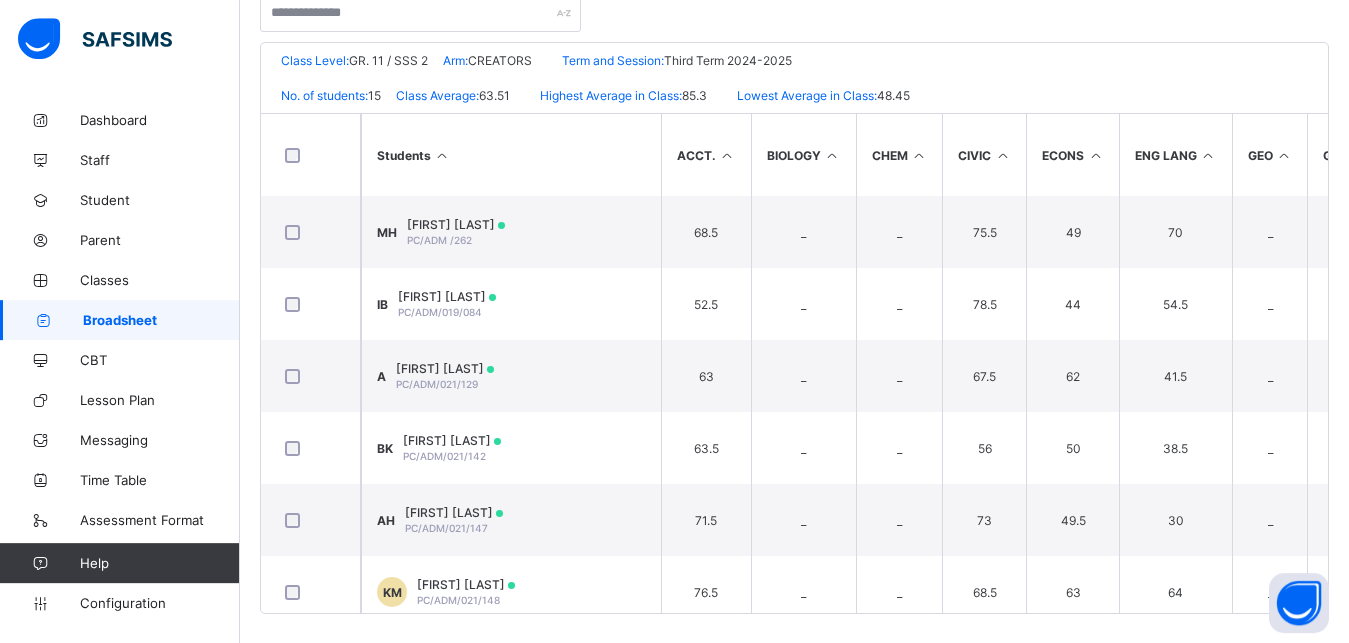 scroll, scrollTop: 438, scrollLeft: 0, axis: vertical 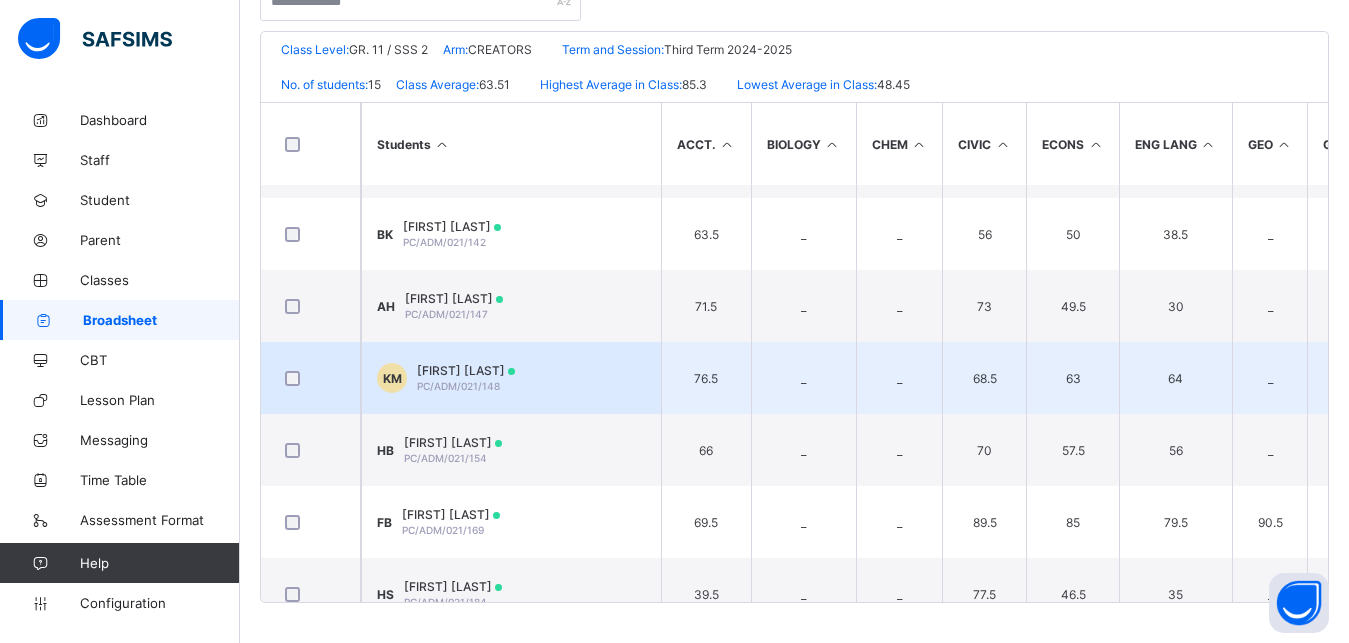 click on "KM Kabir Sultan Sani Muhammad   PC/ADM/021/148" at bounding box center [511, 378] 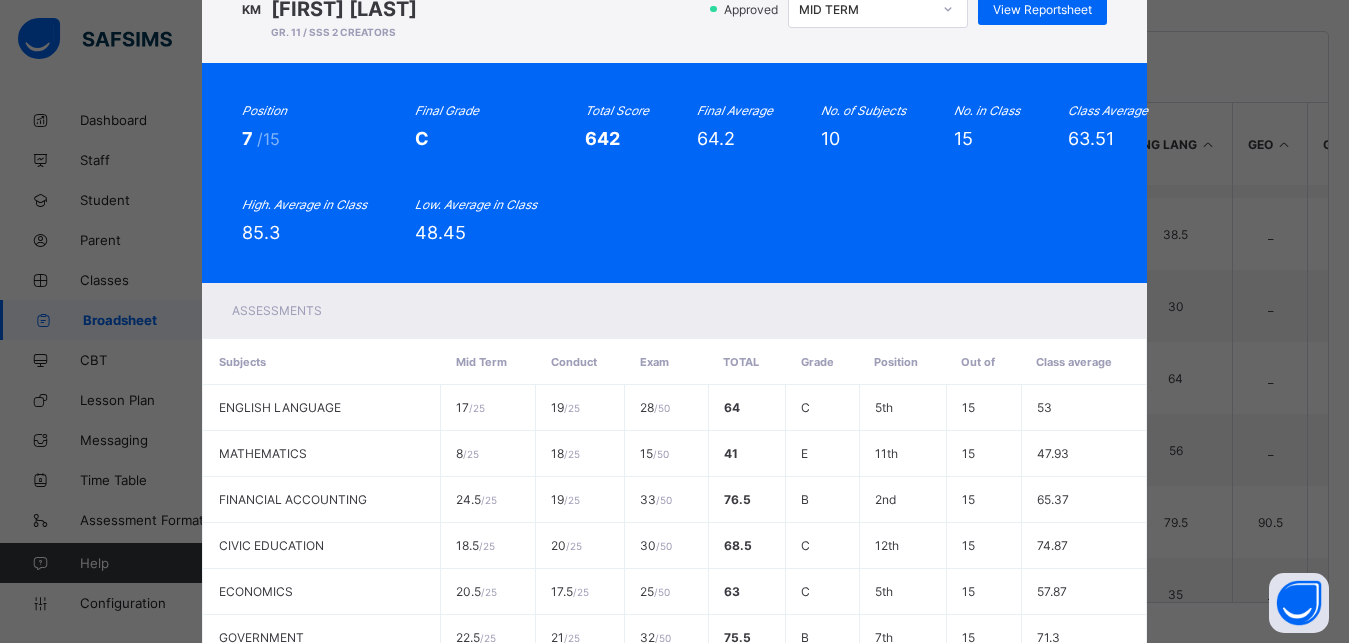 scroll, scrollTop: 0, scrollLeft: 0, axis: both 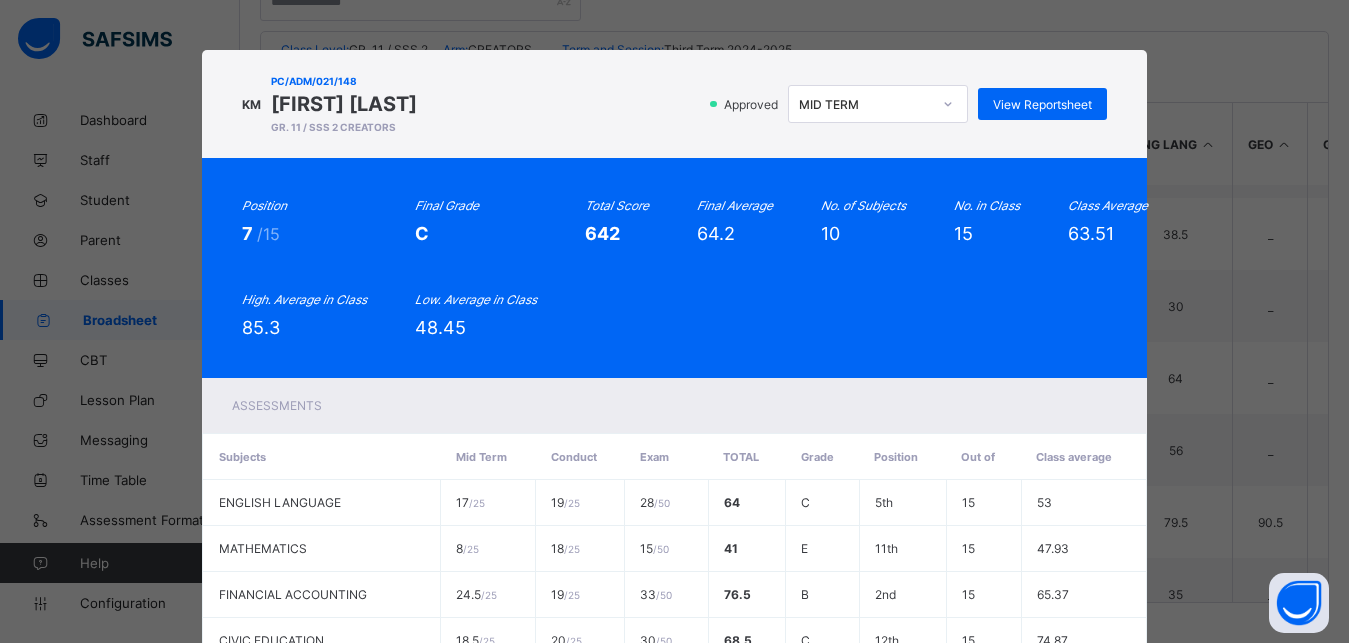 click 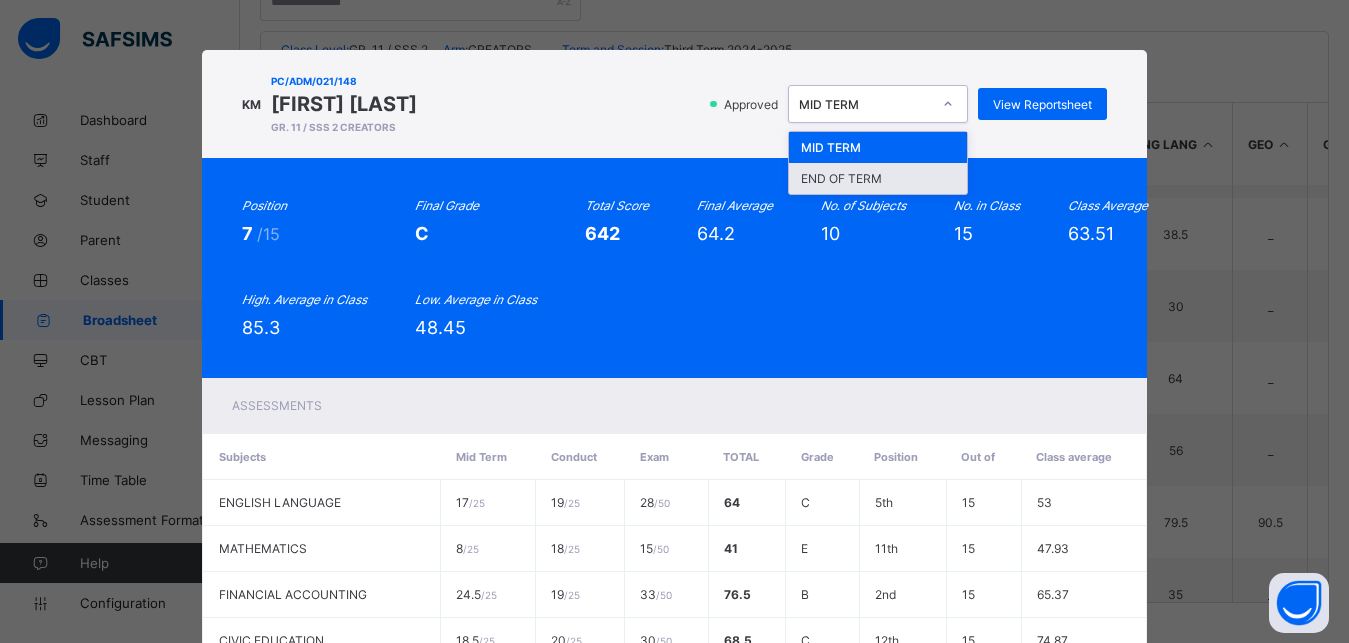 click on "END OF TERM" at bounding box center (878, 178) 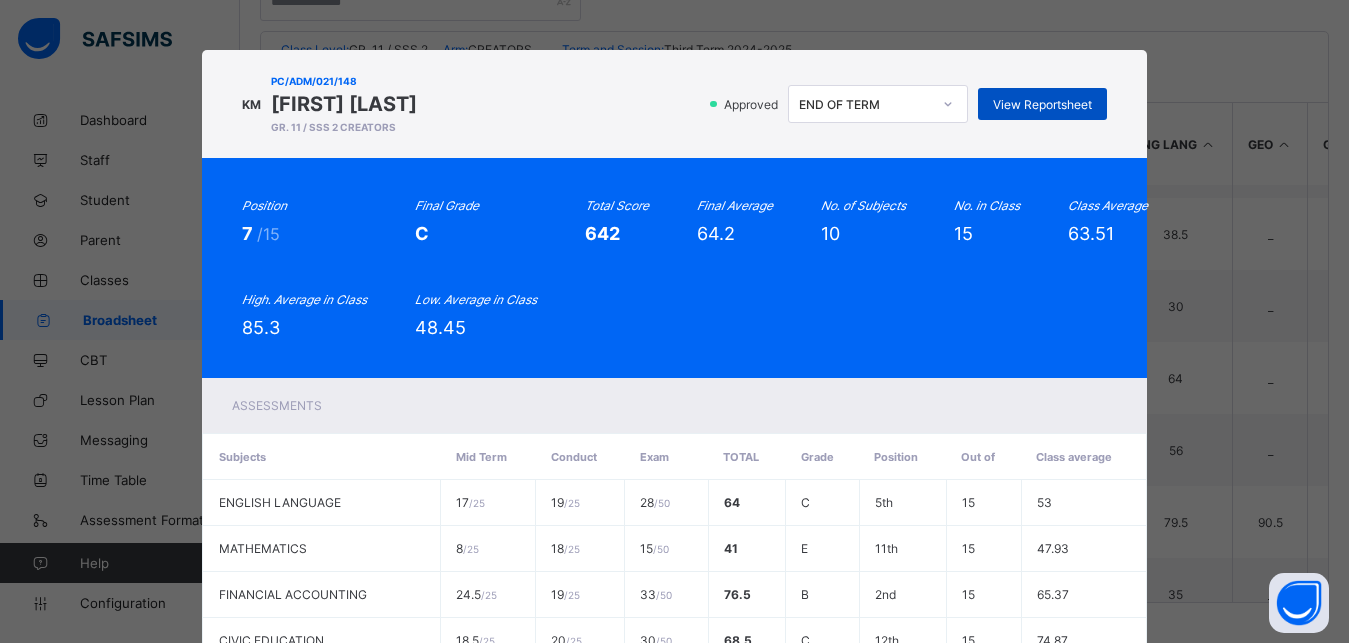 click on "View Reportsheet" at bounding box center (1042, 104) 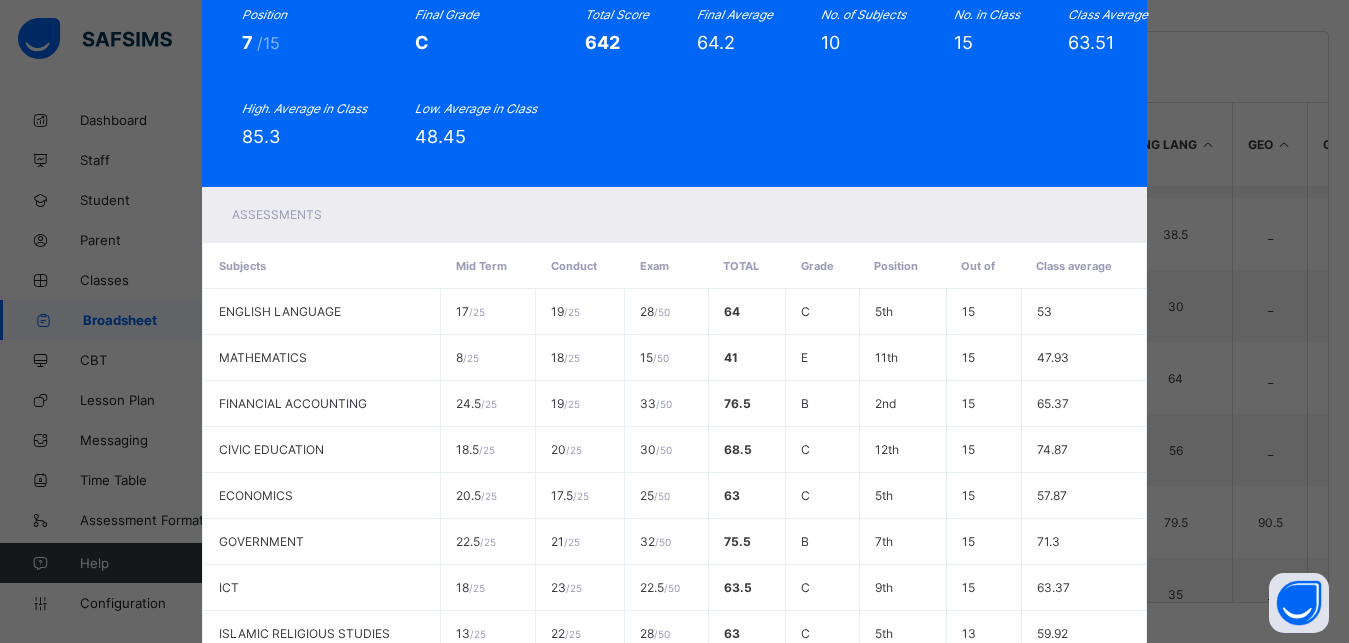scroll, scrollTop: 479, scrollLeft: 0, axis: vertical 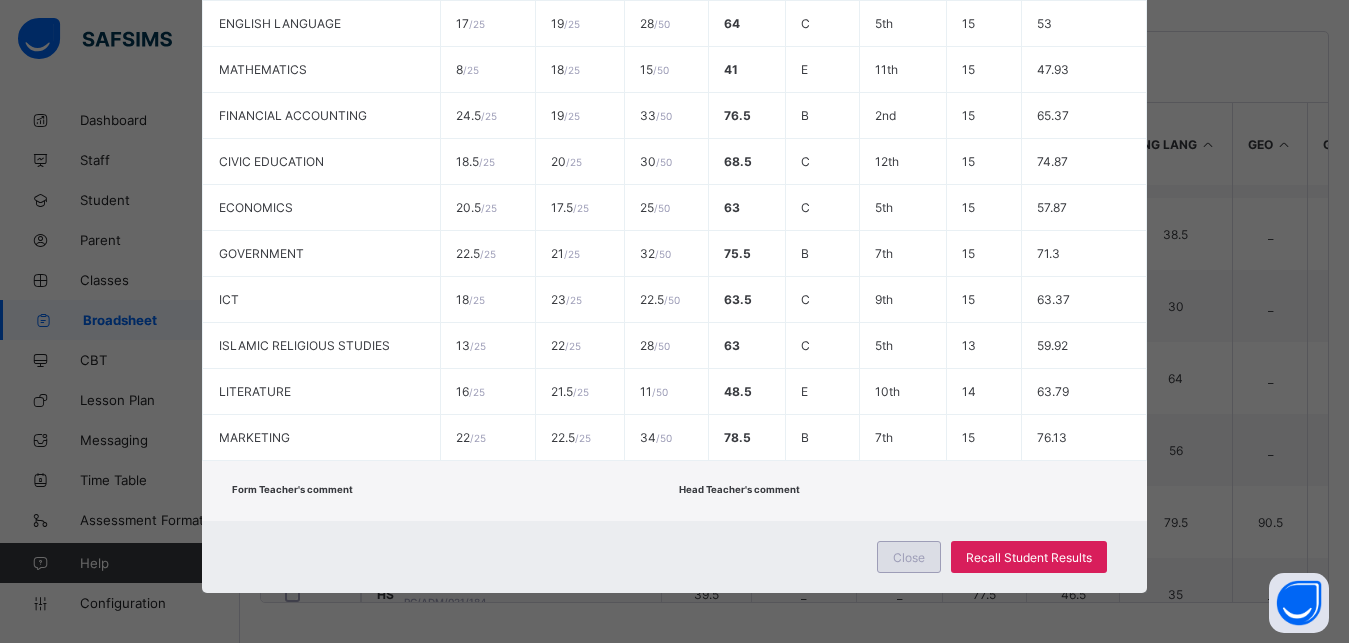 click on "Close" at bounding box center (909, 557) 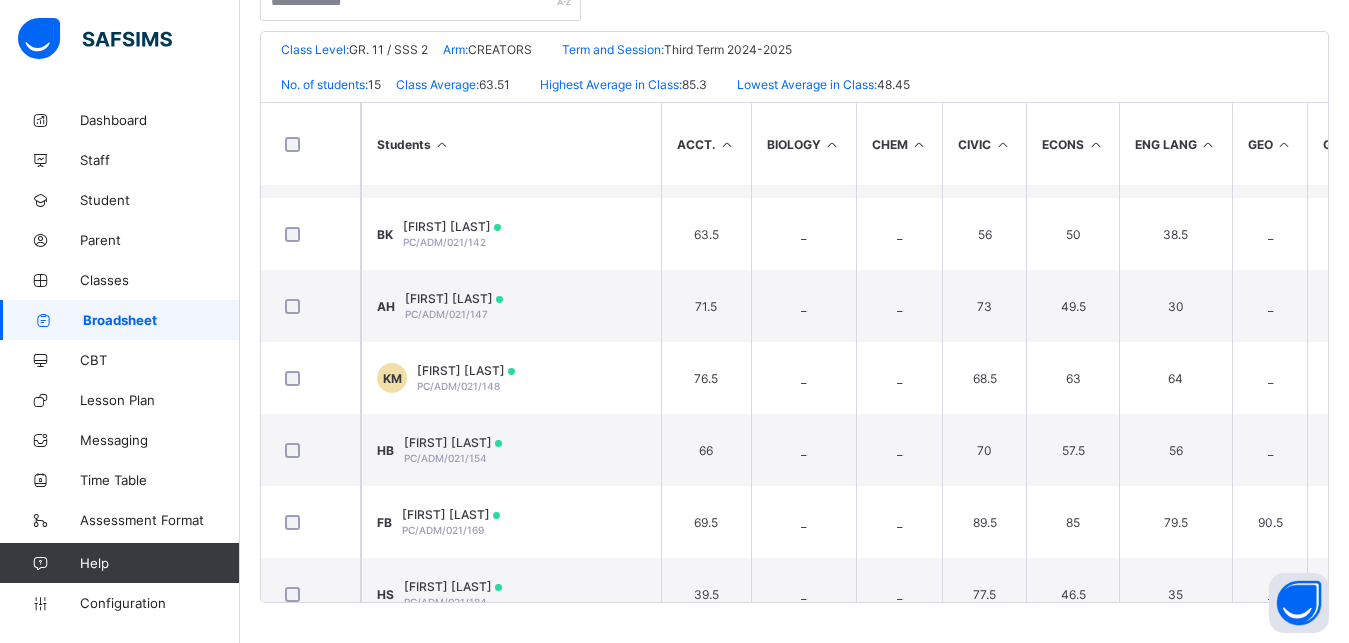 scroll, scrollTop: 0, scrollLeft: 0, axis: both 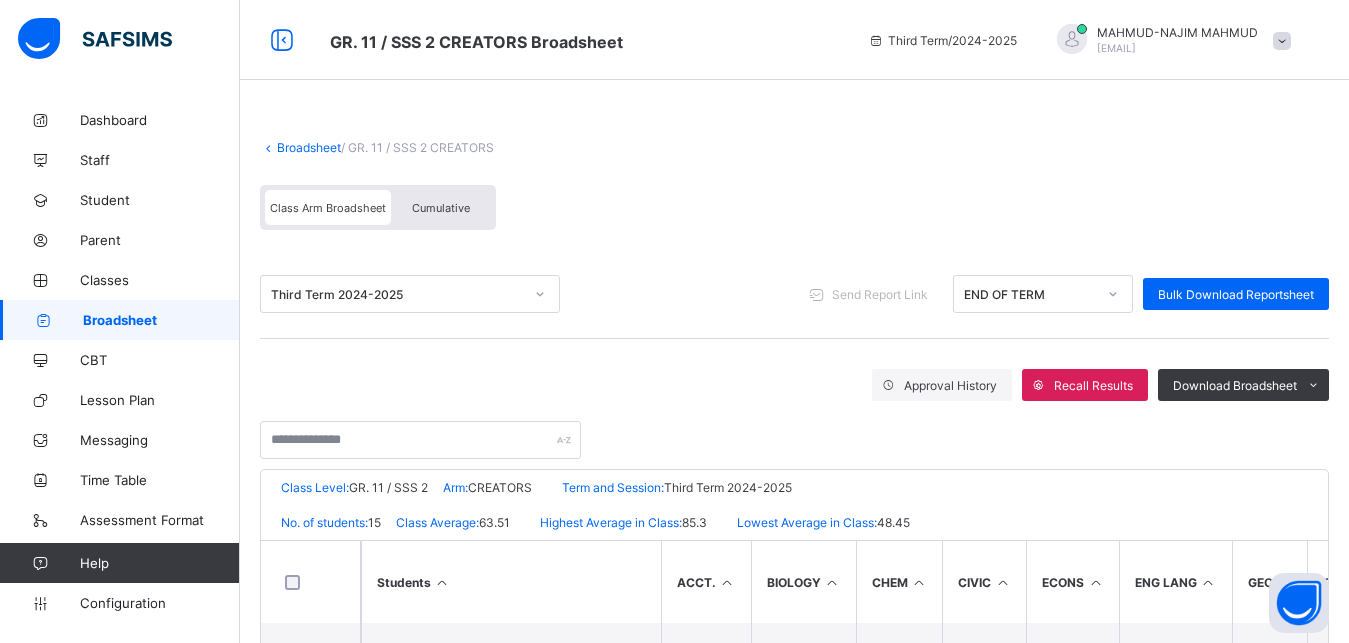 click on "Broadsheet" at bounding box center (309, 147) 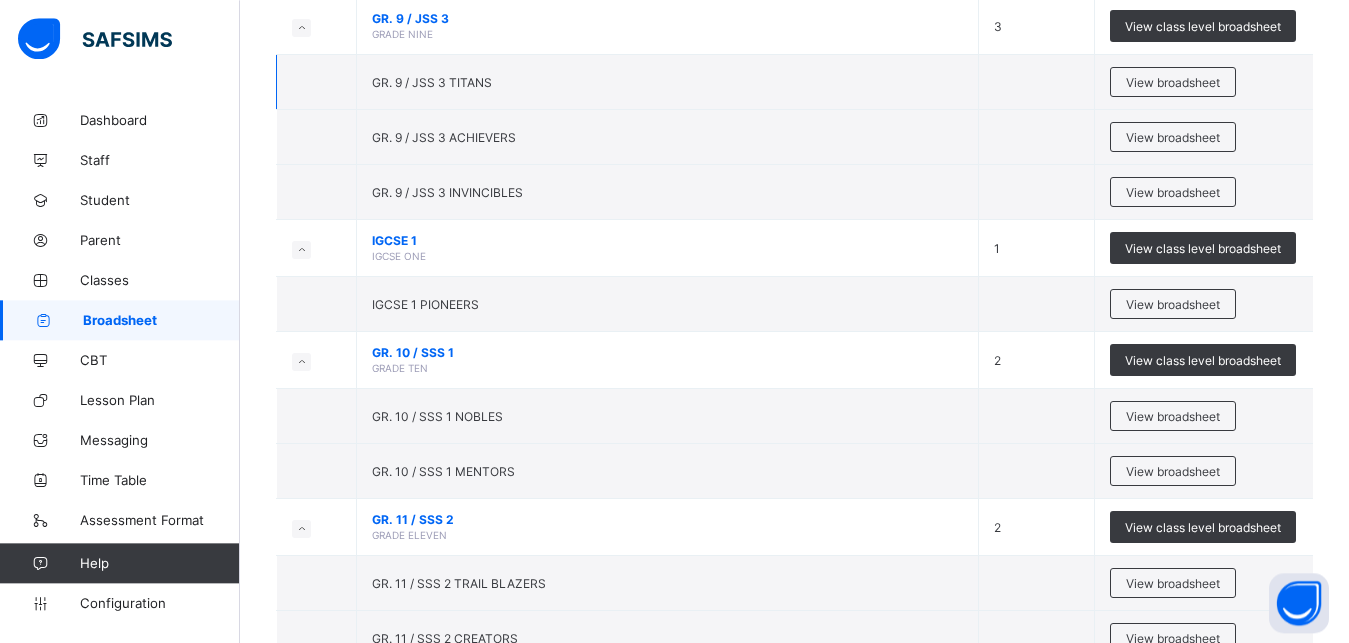 scroll, scrollTop: 697, scrollLeft: 0, axis: vertical 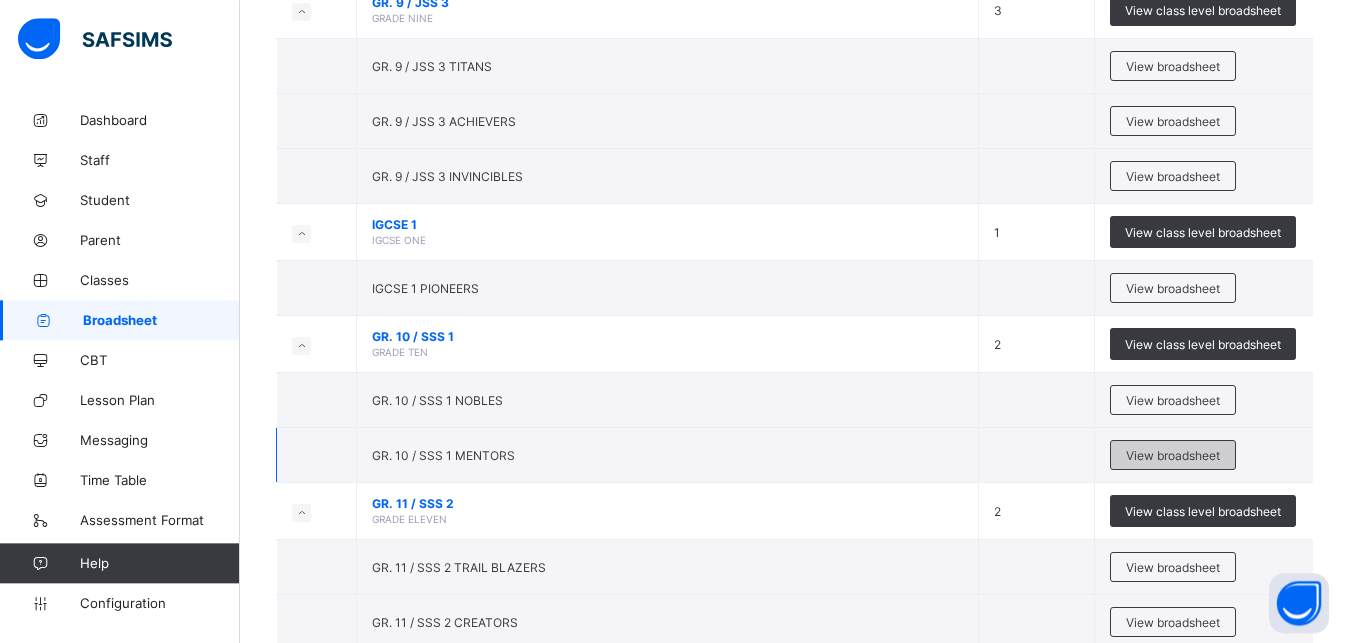 click on "View broadsheet" at bounding box center (1173, 455) 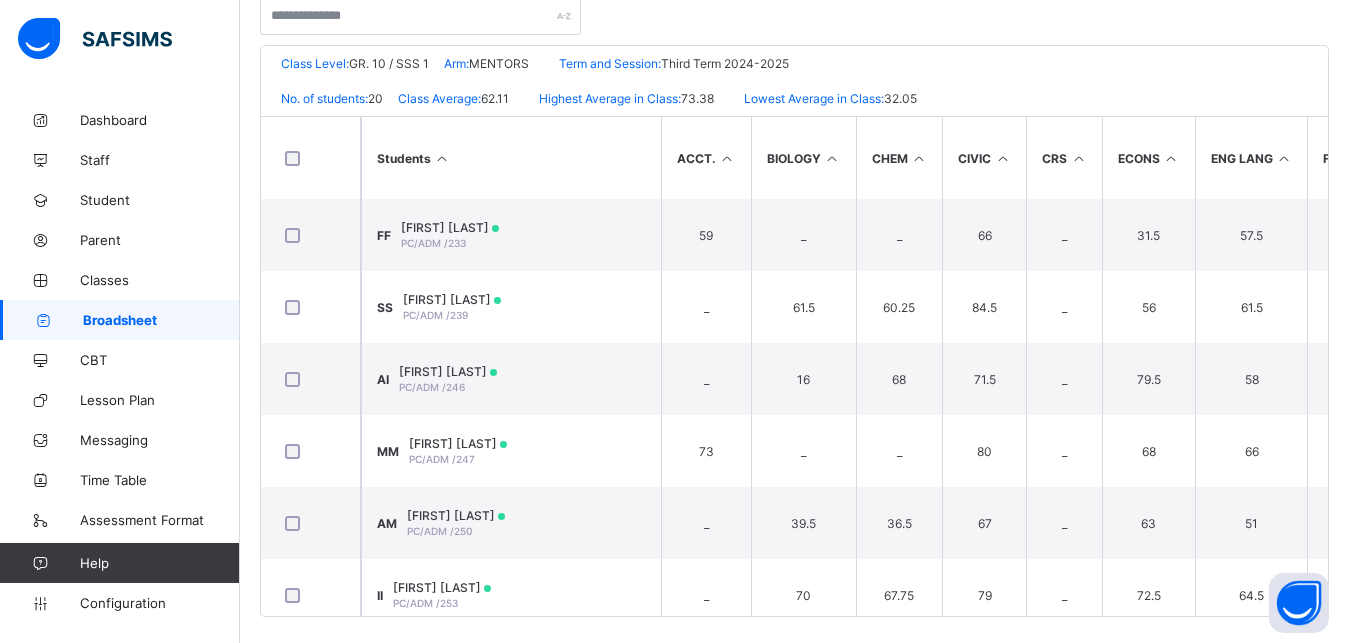 scroll, scrollTop: 438, scrollLeft: 0, axis: vertical 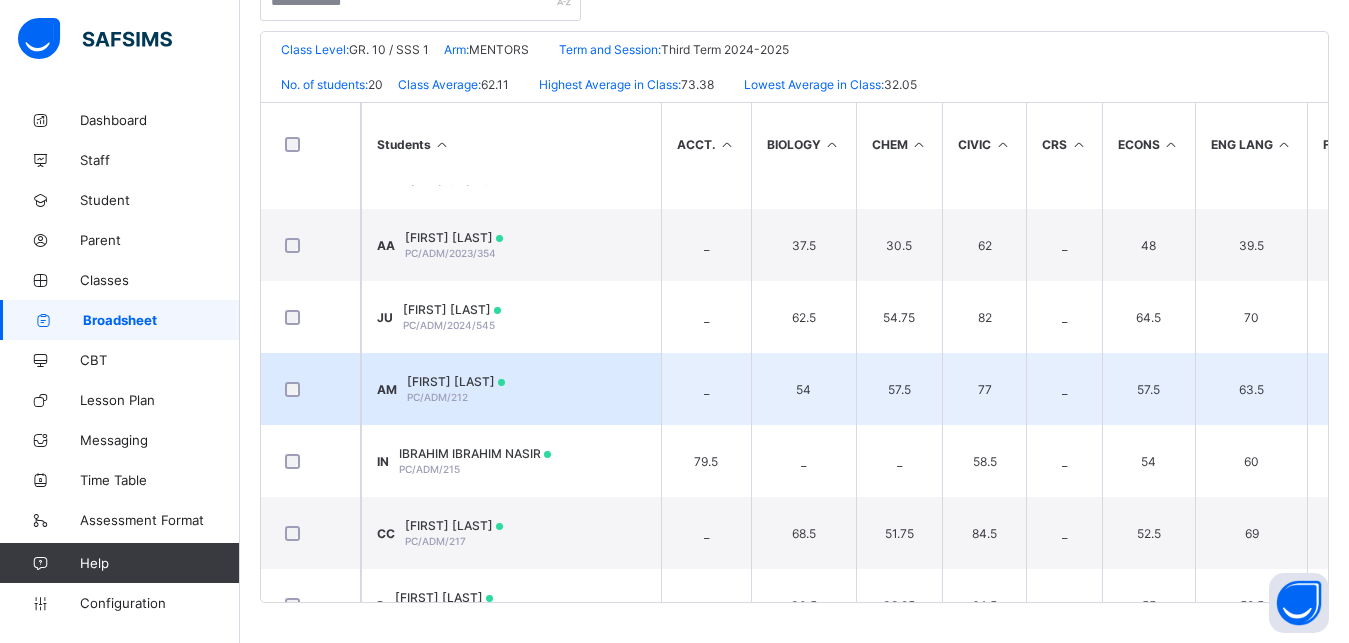 click on "ALHASSAN YERIMA MU'AZU" at bounding box center (456, 381) 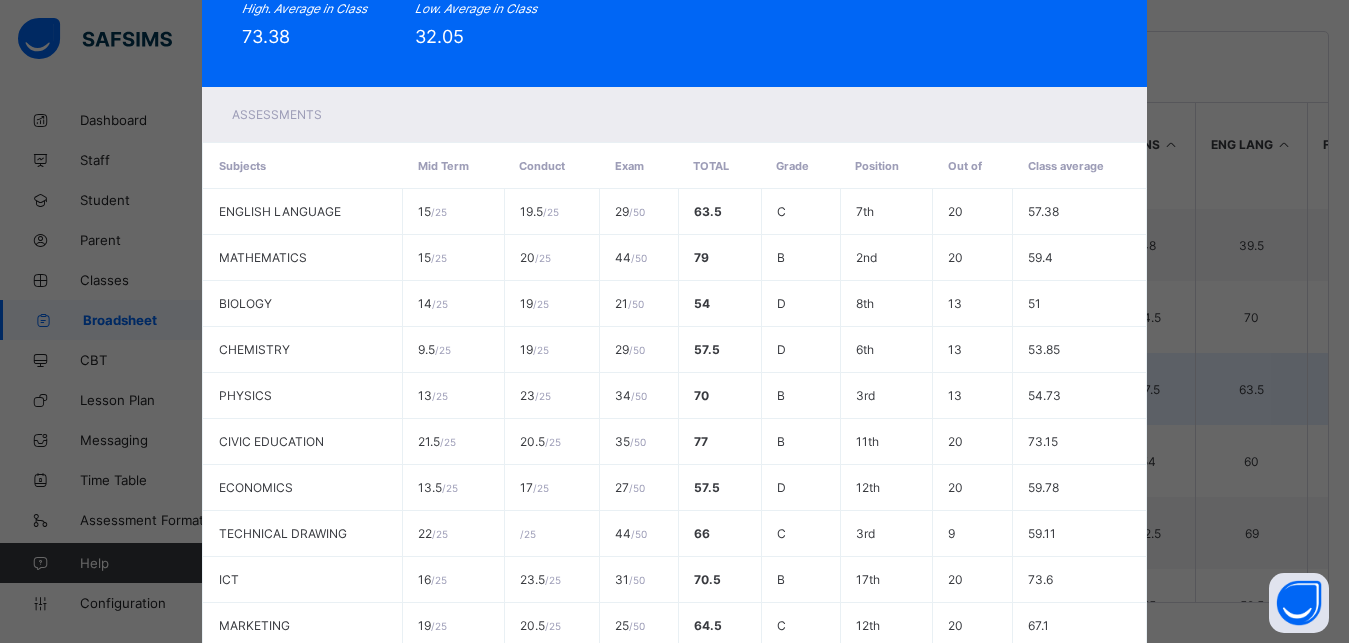 scroll, scrollTop: 0, scrollLeft: 0, axis: both 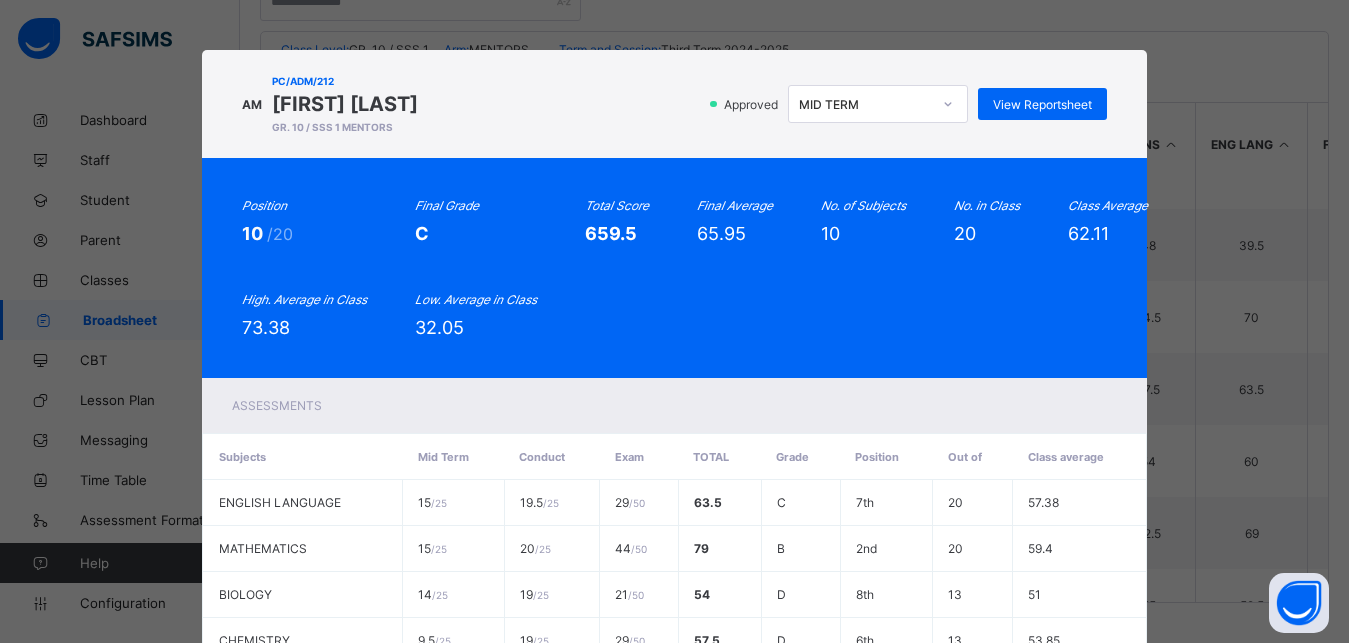 click at bounding box center [948, 104] 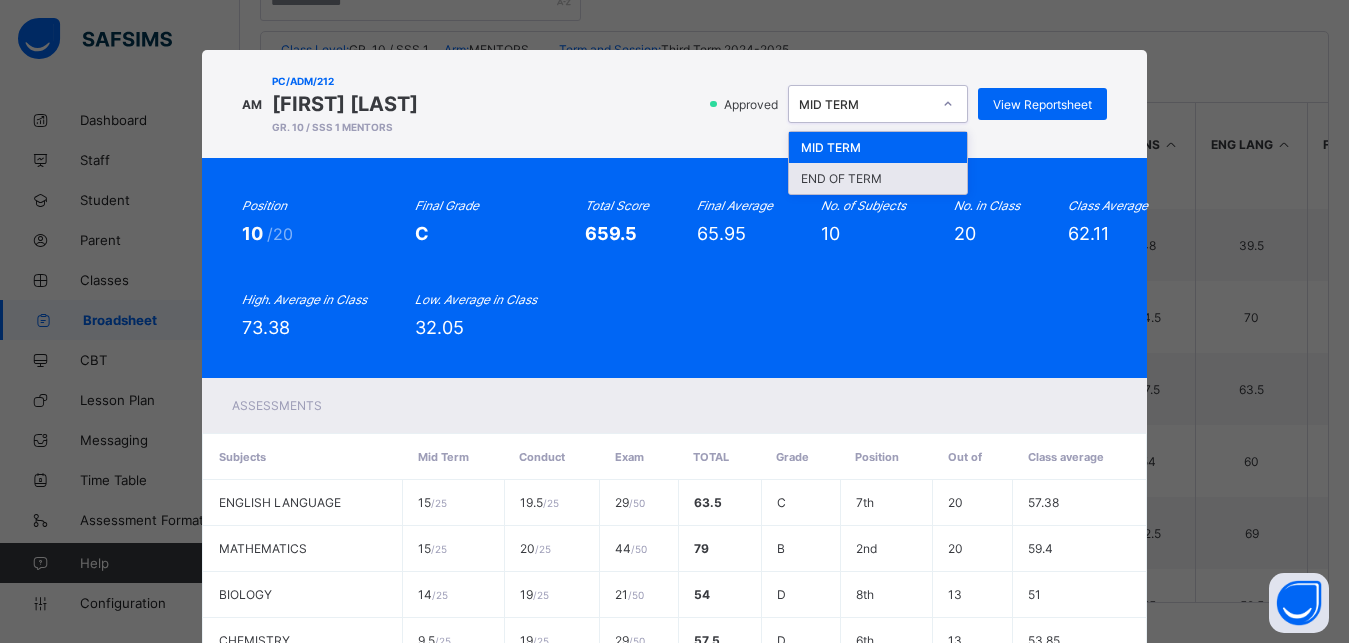 click on "END OF TERM" at bounding box center [878, 178] 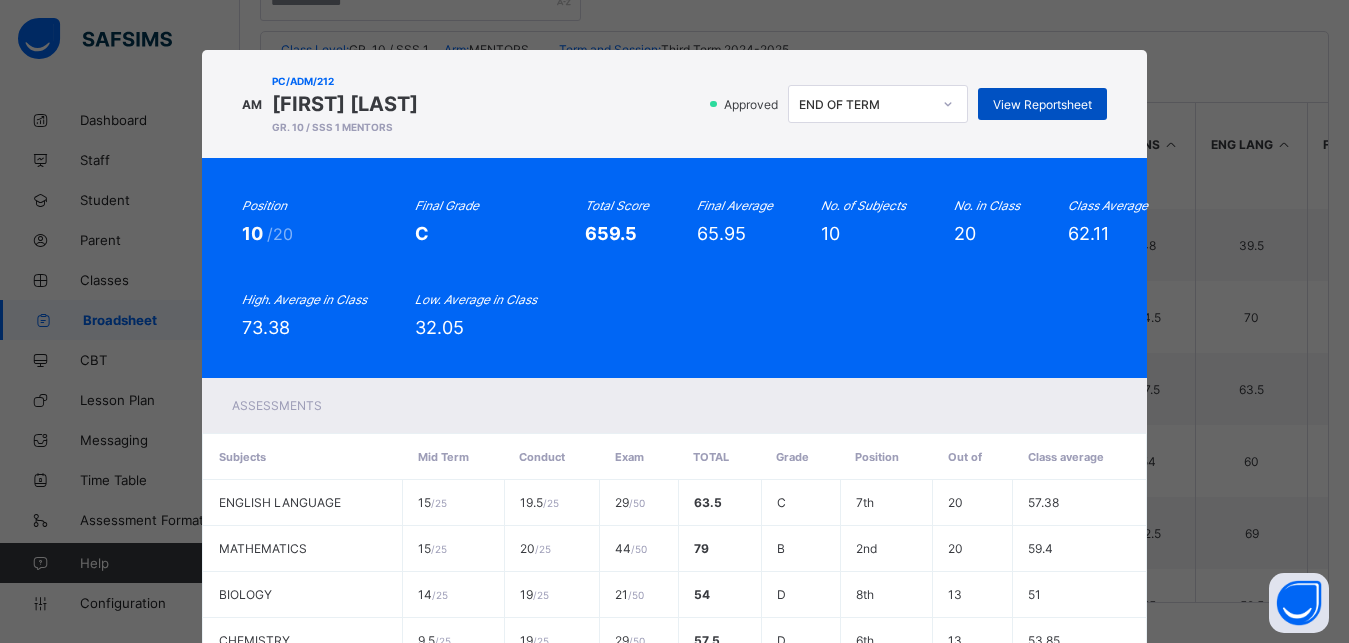 click on "View Reportsheet" at bounding box center [1042, 104] 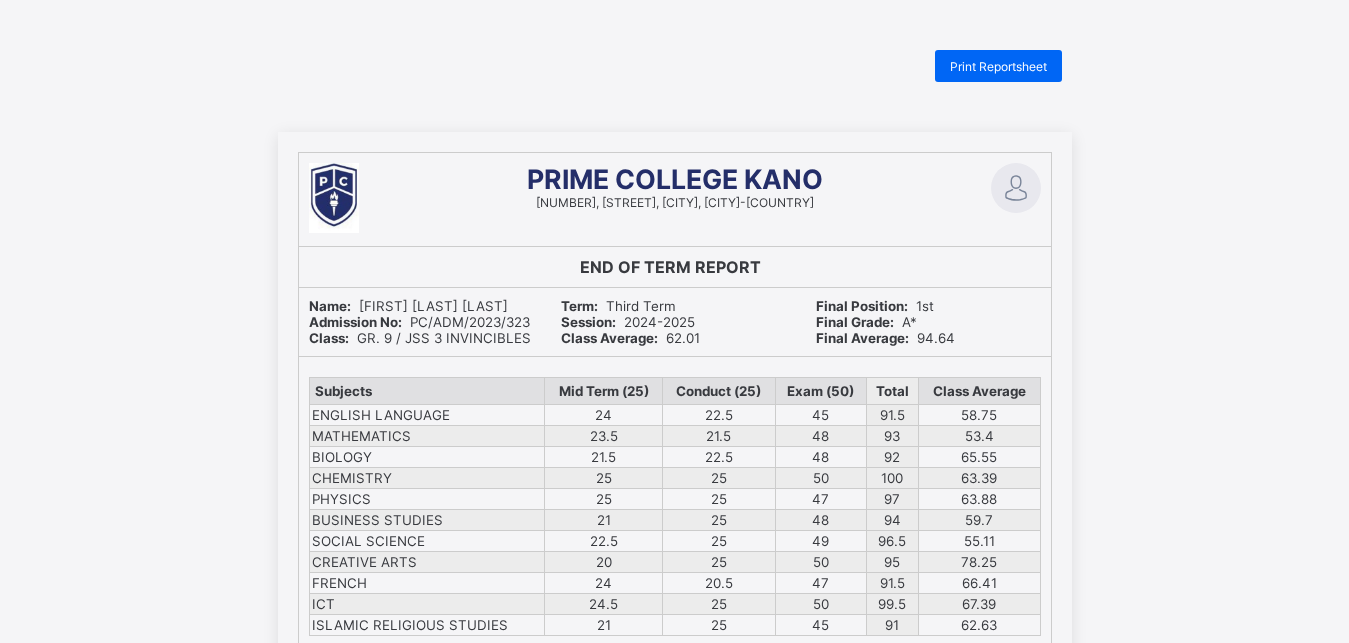 scroll, scrollTop: 0, scrollLeft: 0, axis: both 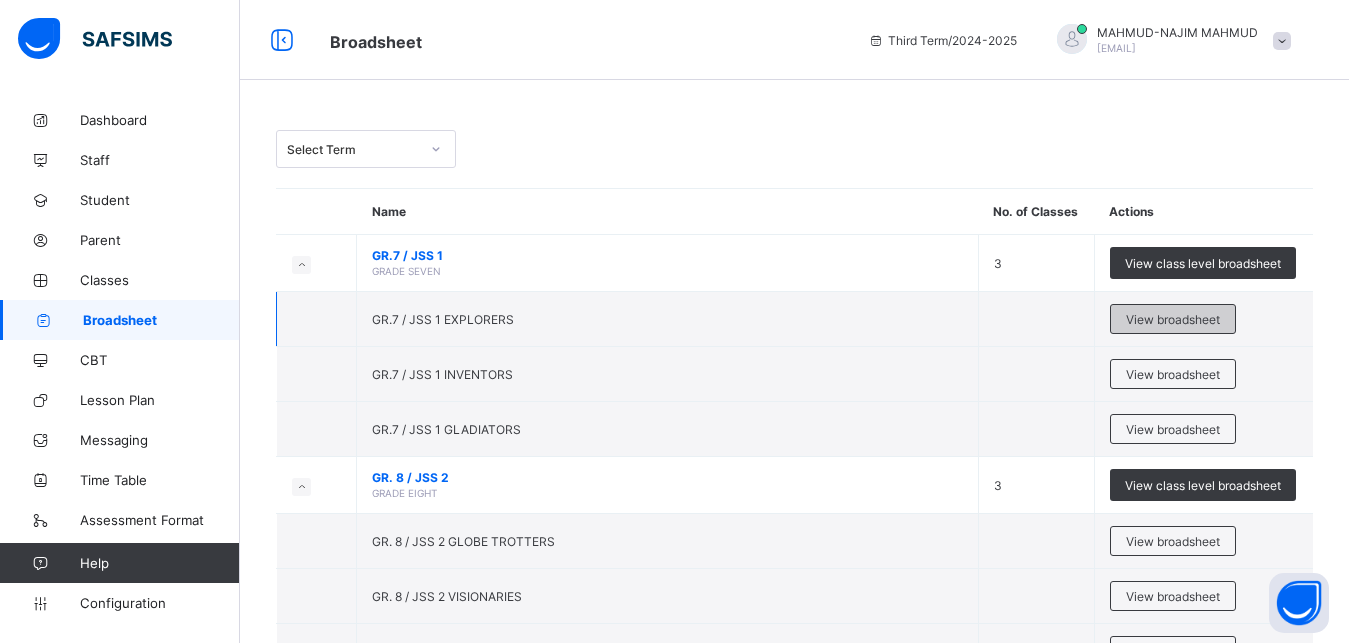 click on "View broadsheet" at bounding box center [1173, 319] 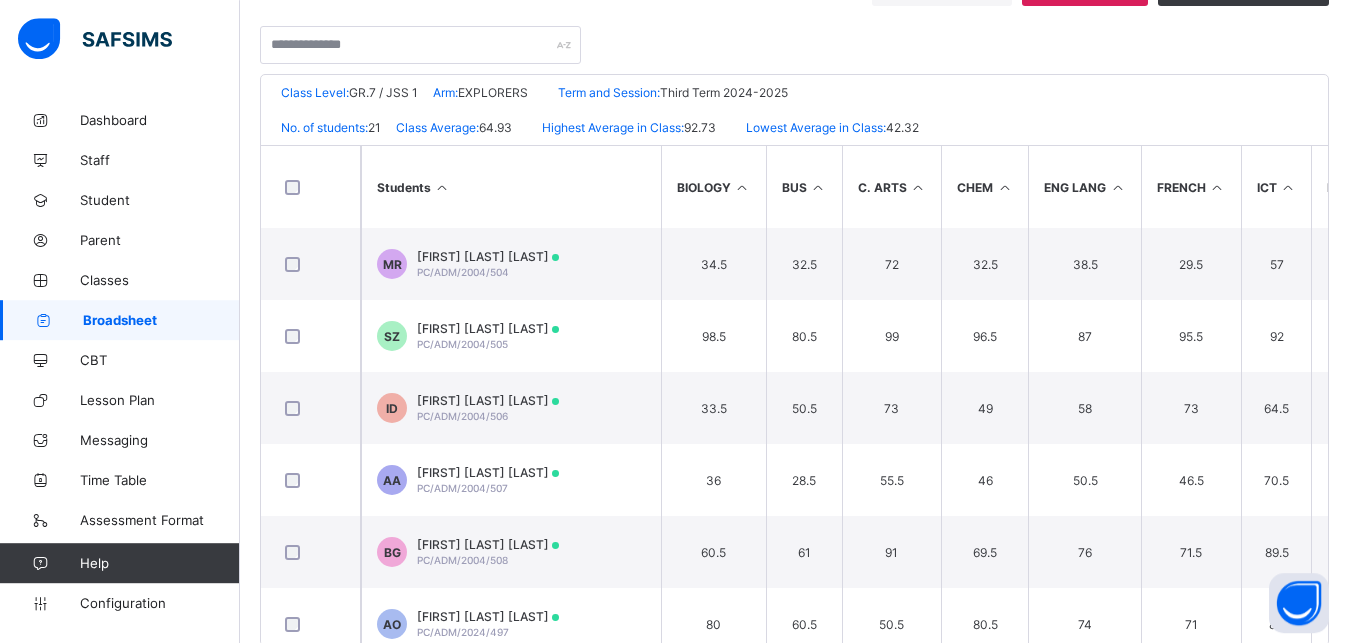 scroll, scrollTop: 438, scrollLeft: 0, axis: vertical 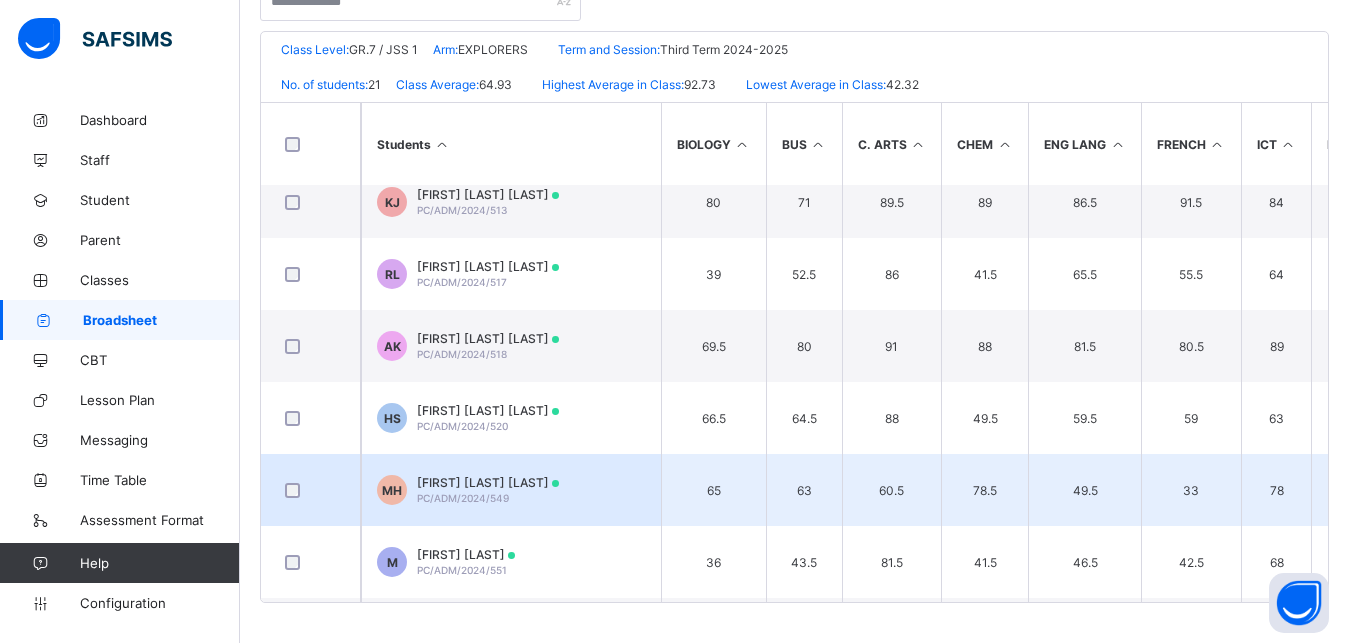 click on "[FIRST] [LAST]" at bounding box center (488, 482) 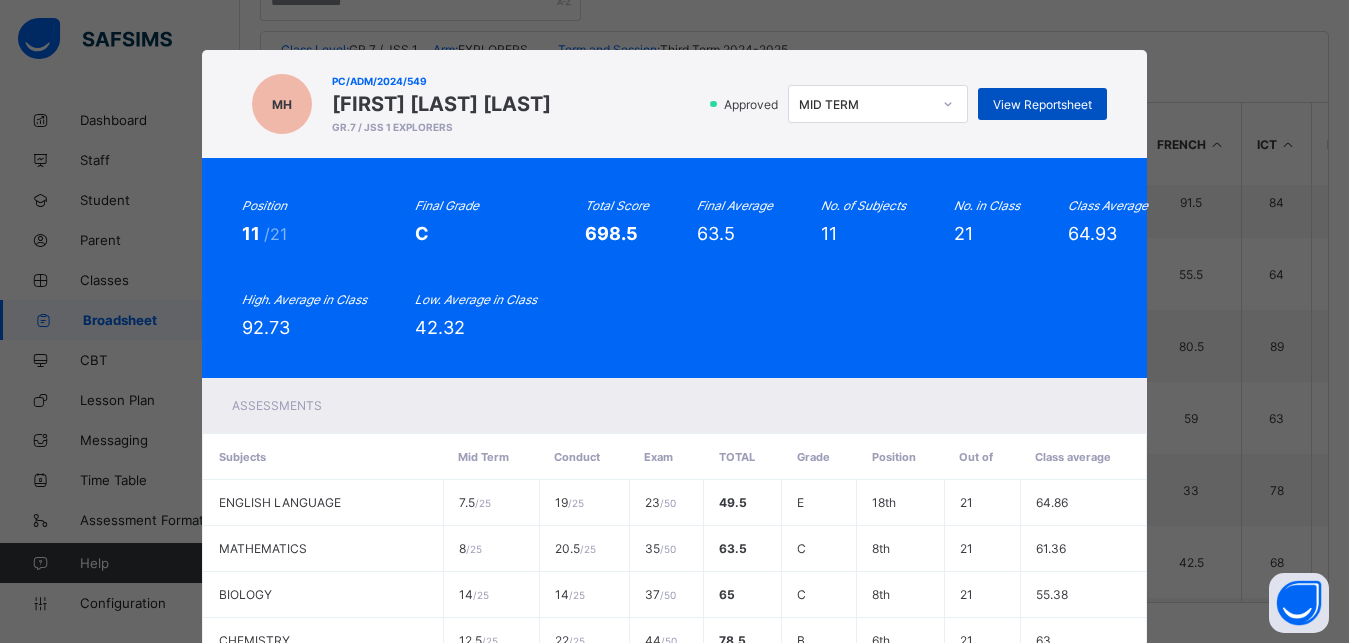 click on "View Reportsheet" at bounding box center [1042, 104] 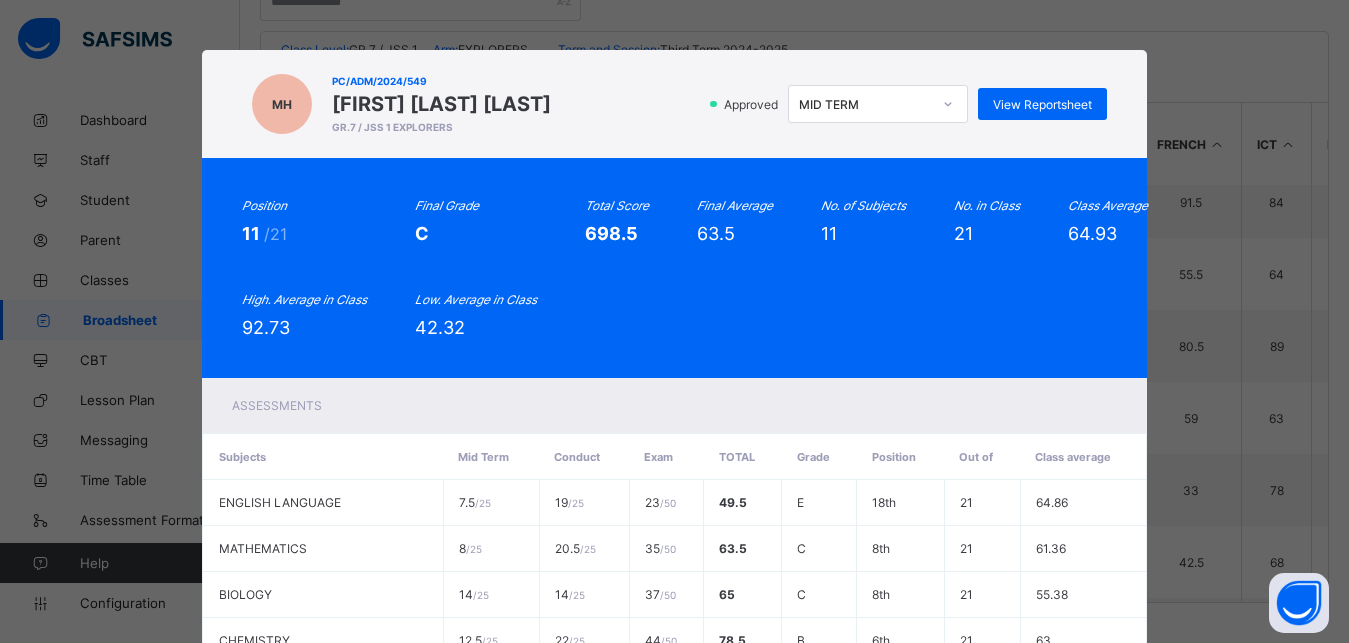 click on "MID TERM" at bounding box center (865, 104) 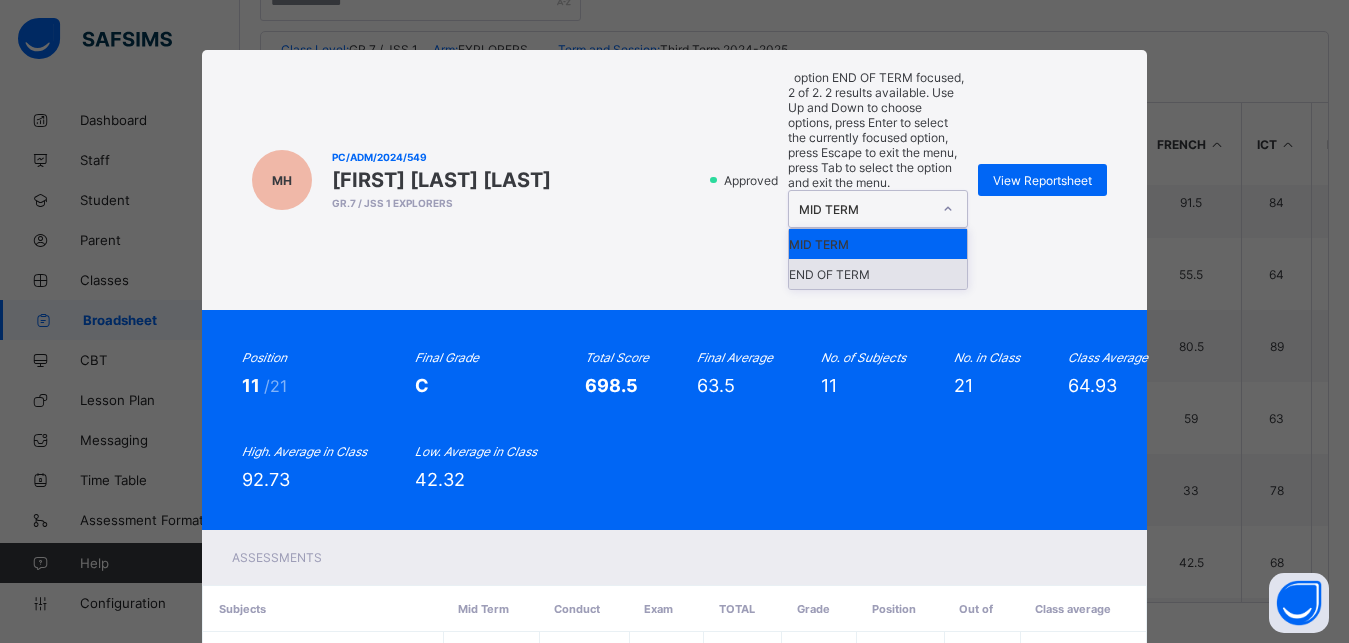 click on "END OF TERM" at bounding box center [878, 274] 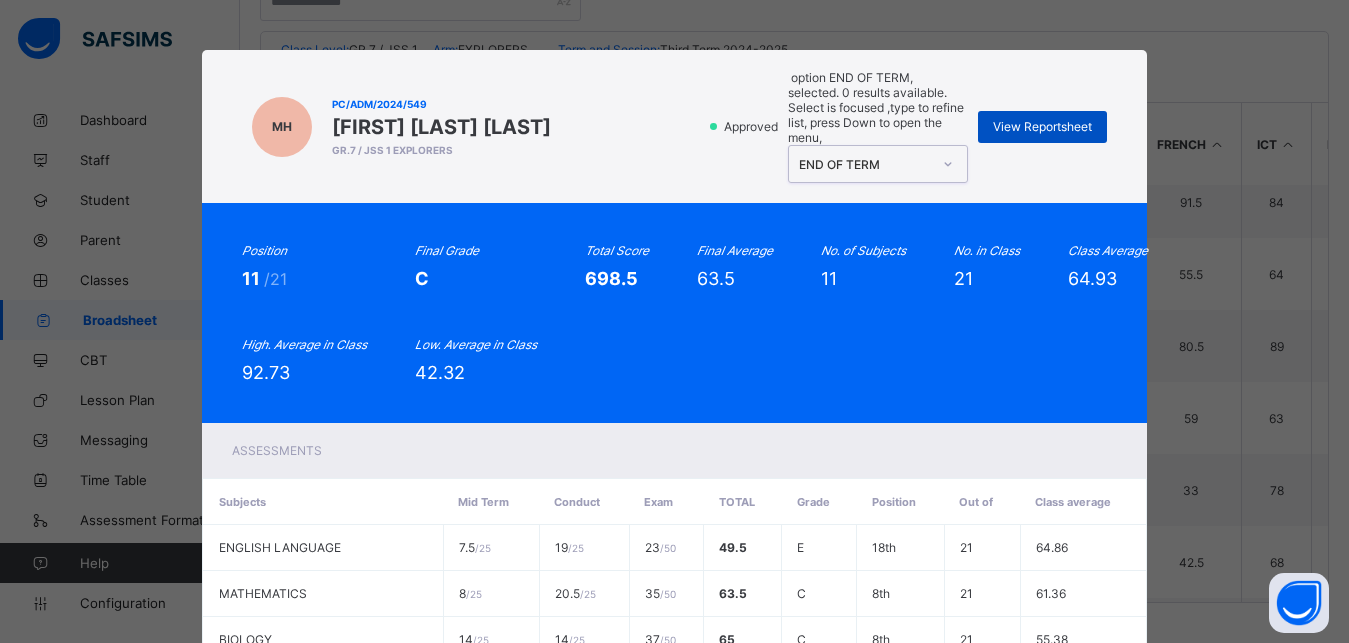 click on "View Reportsheet" at bounding box center [1042, 126] 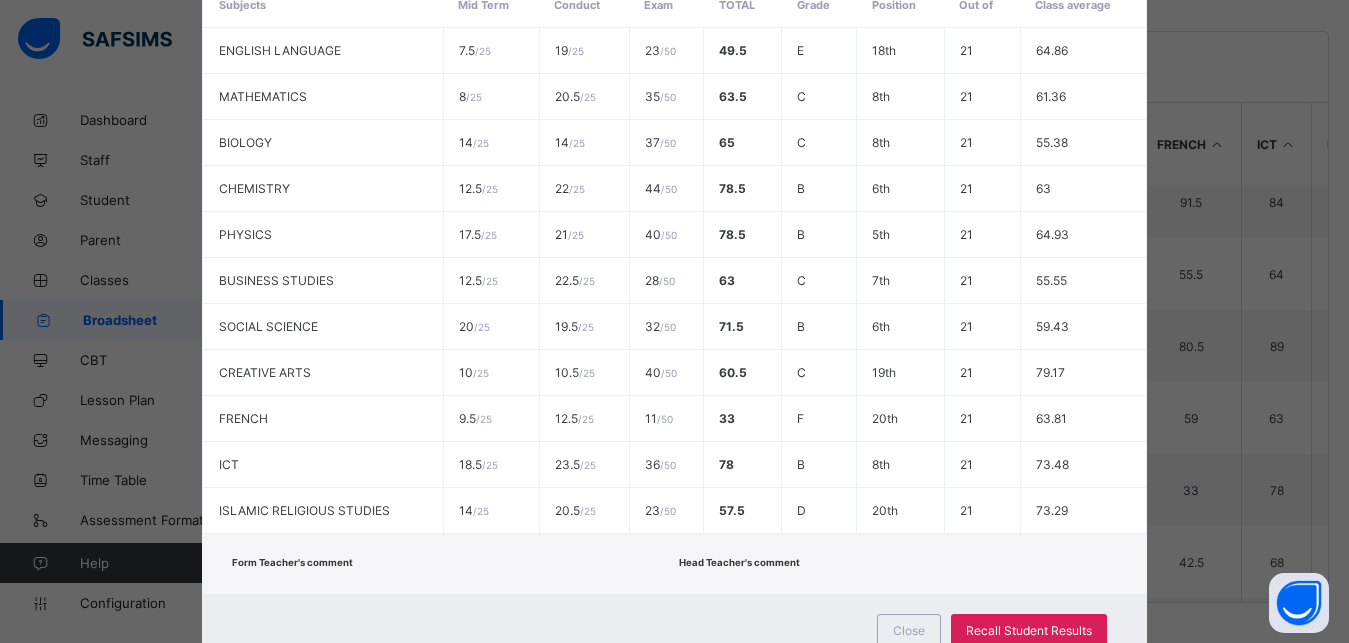 scroll, scrollTop: 525, scrollLeft: 0, axis: vertical 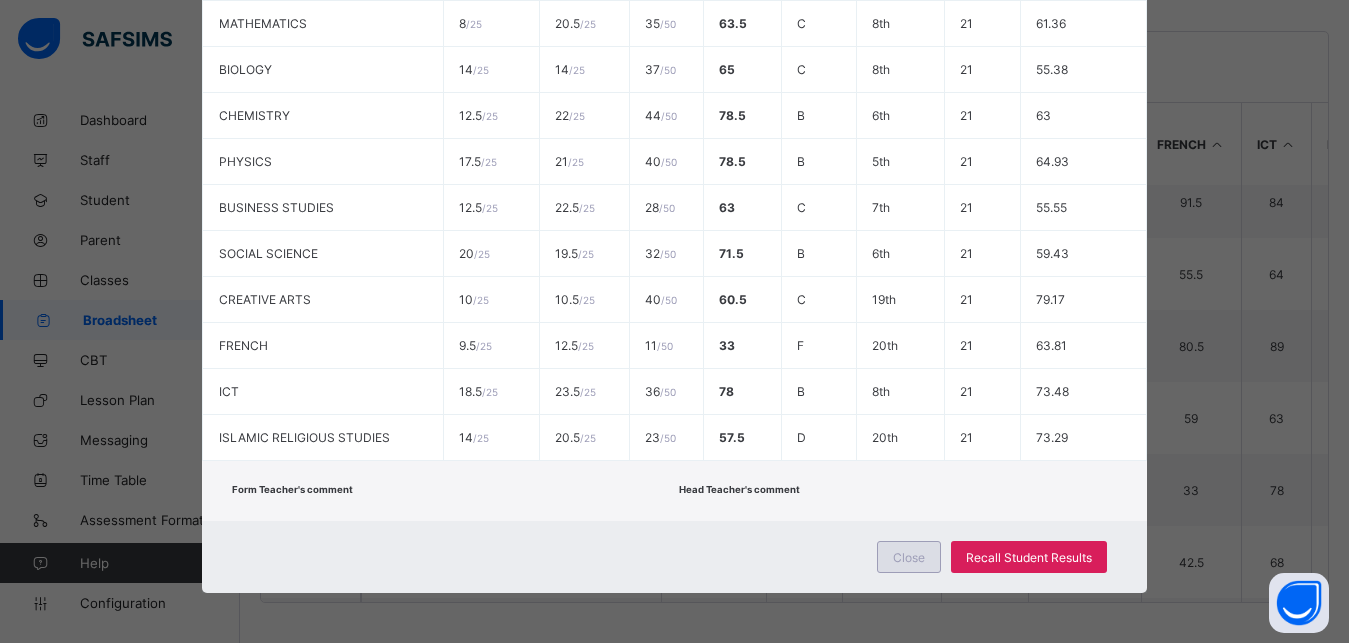 click on "Close" at bounding box center [909, 557] 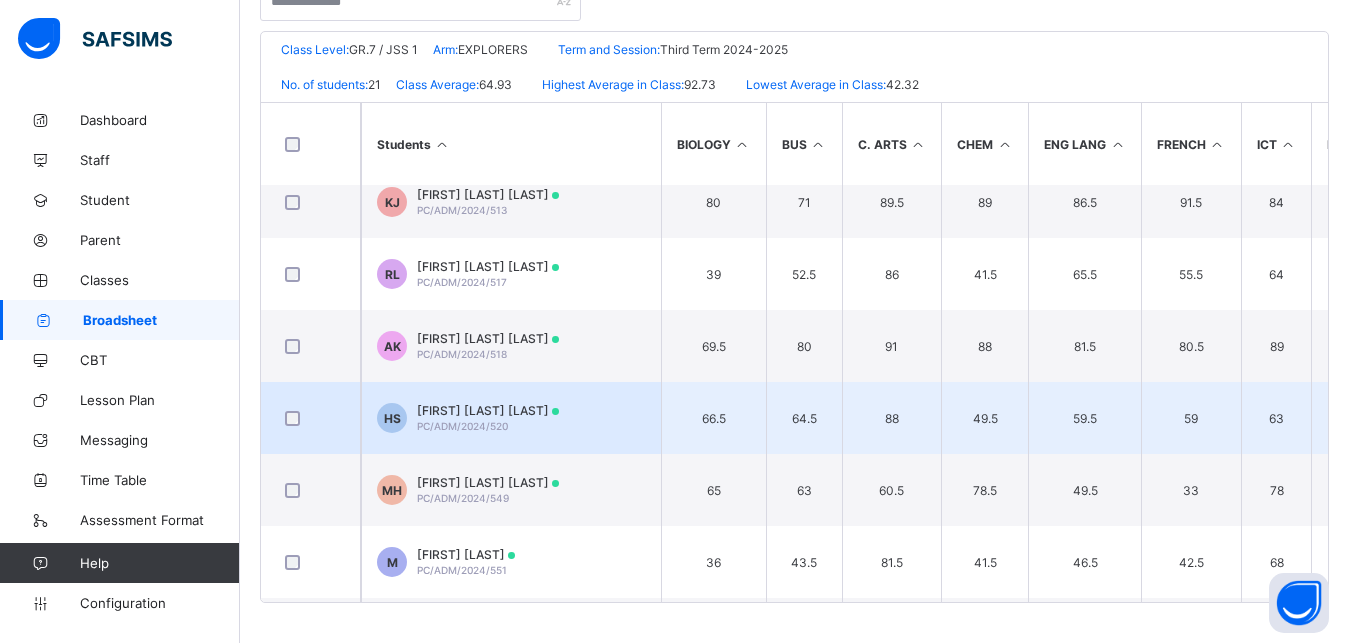 click on "[FIRST] [LAST]" at bounding box center (488, 410) 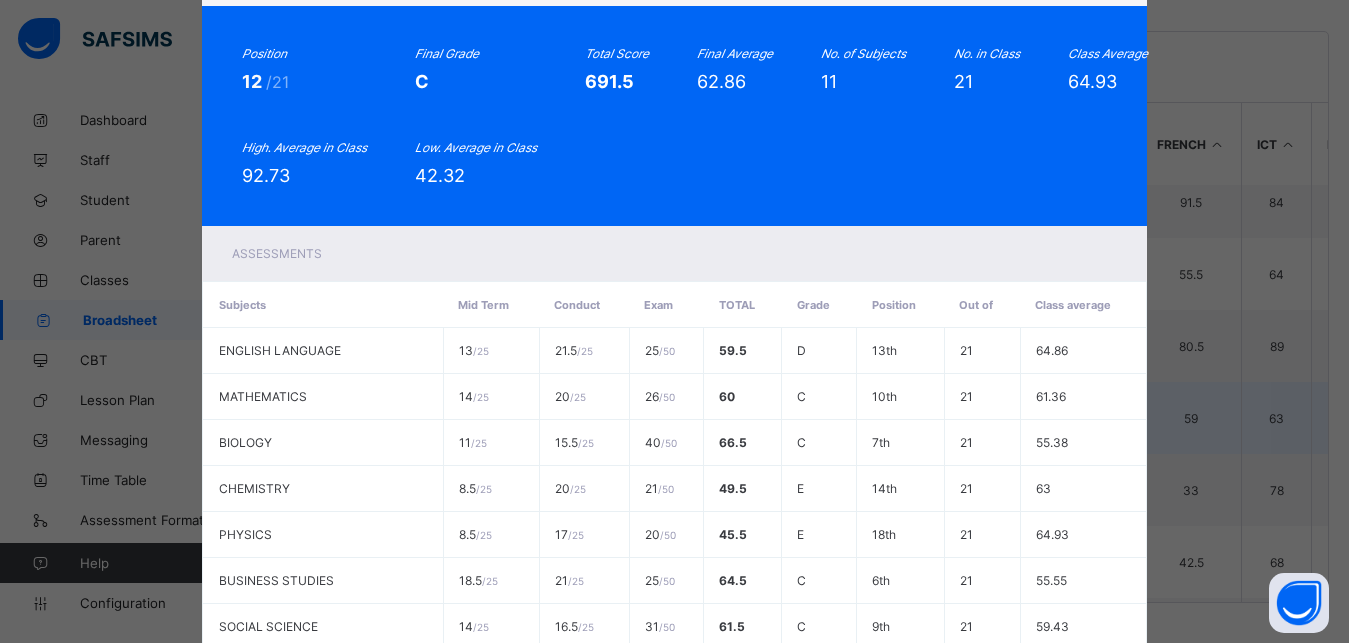 scroll, scrollTop: 0, scrollLeft: 0, axis: both 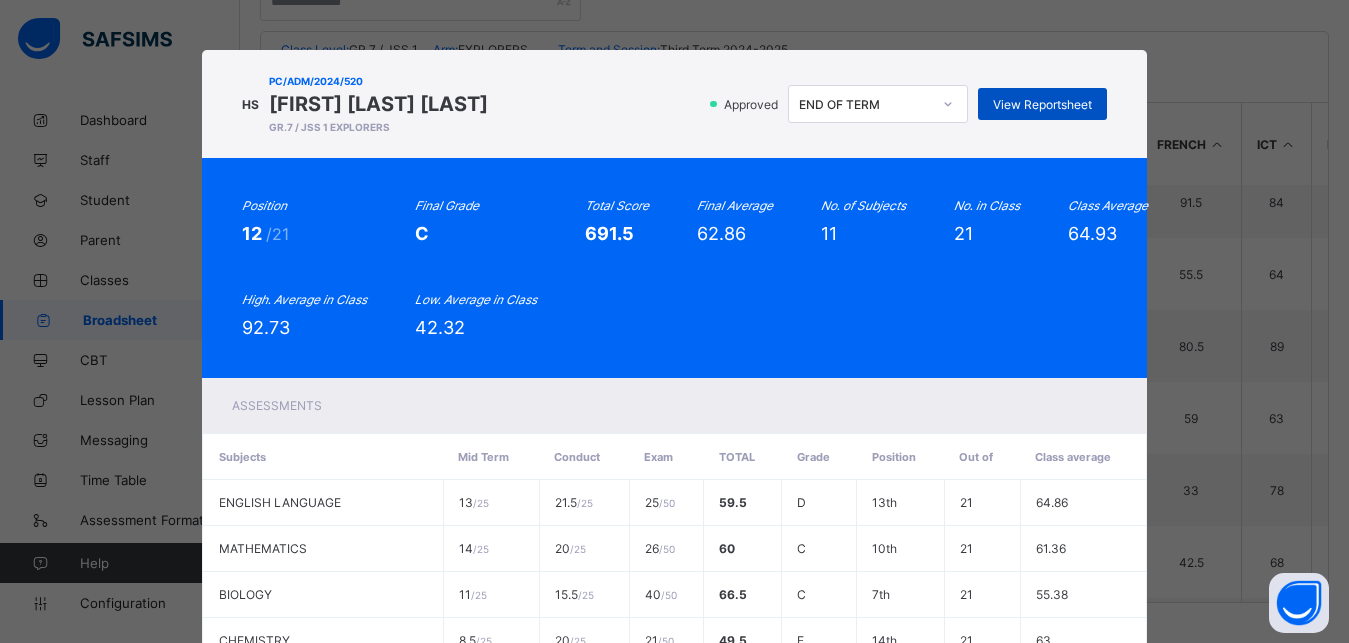 click on "View Reportsheet" at bounding box center [1042, 104] 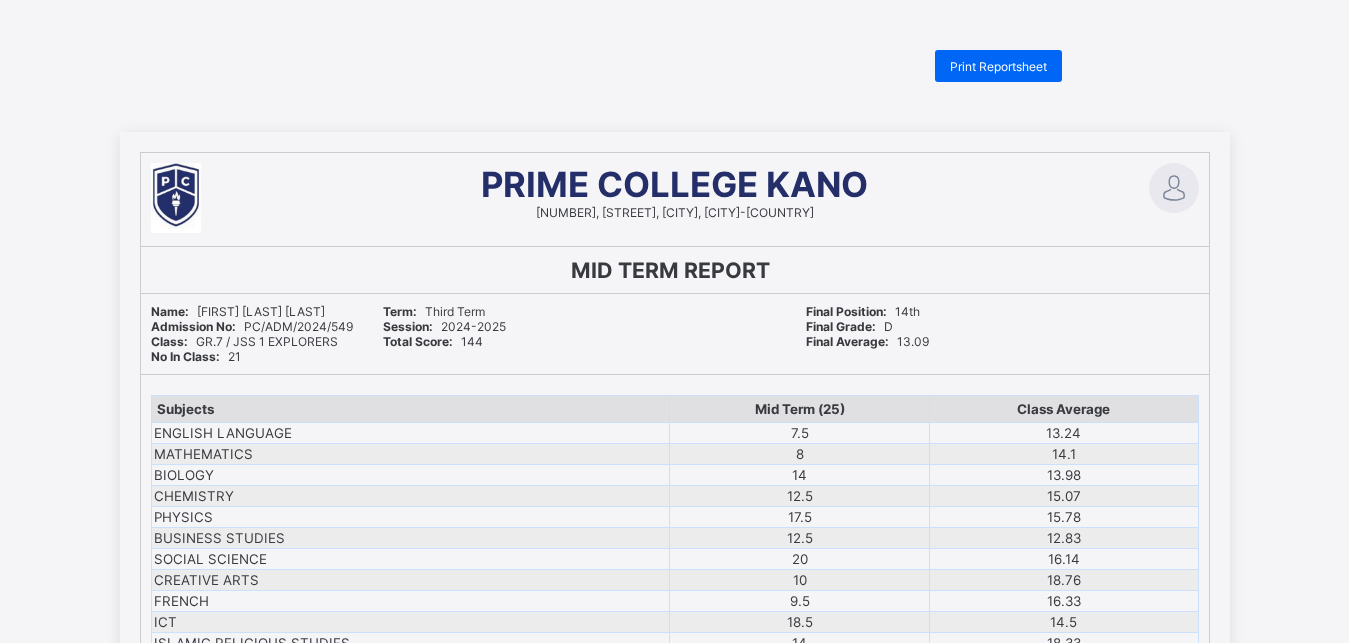 scroll, scrollTop: 0, scrollLeft: 0, axis: both 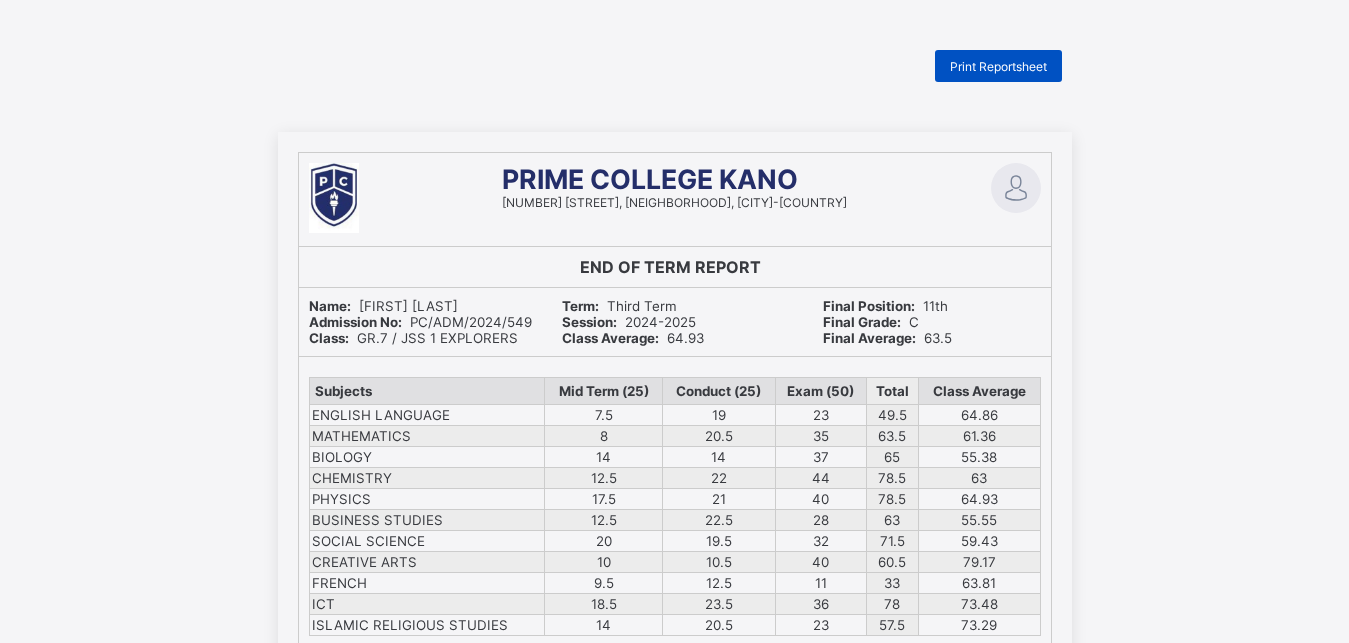 click on "Print Reportsheet" at bounding box center (998, 66) 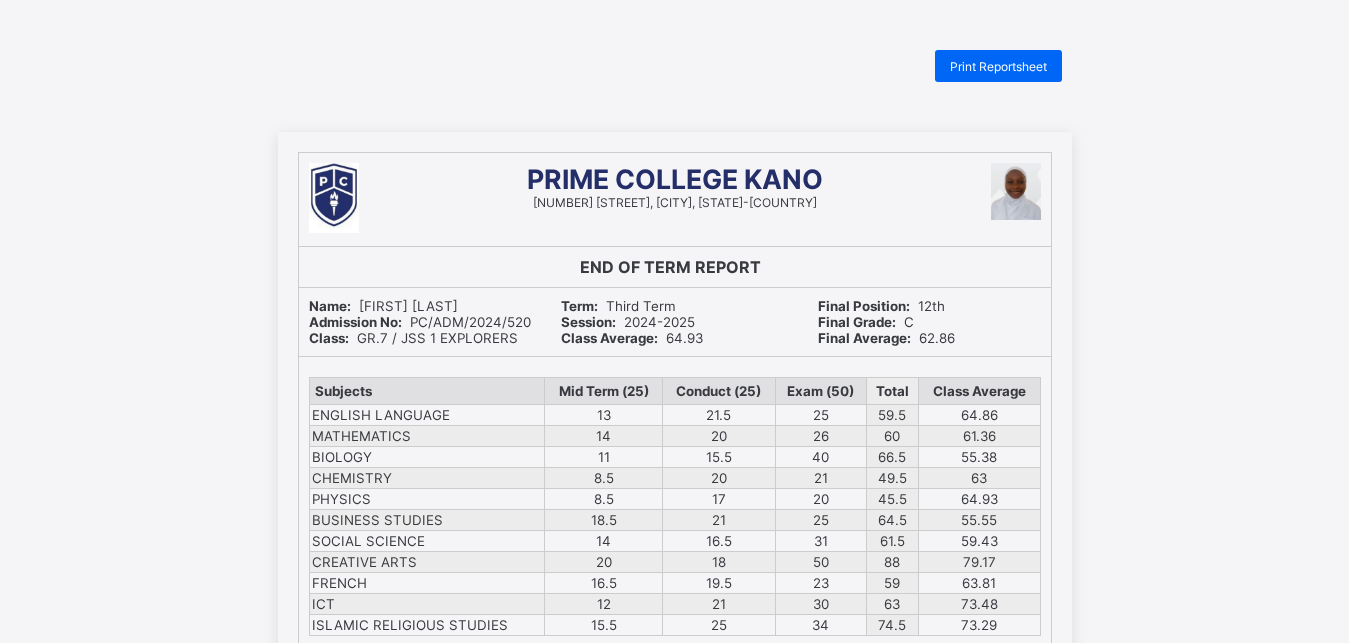 scroll, scrollTop: 0, scrollLeft: 0, axis: both 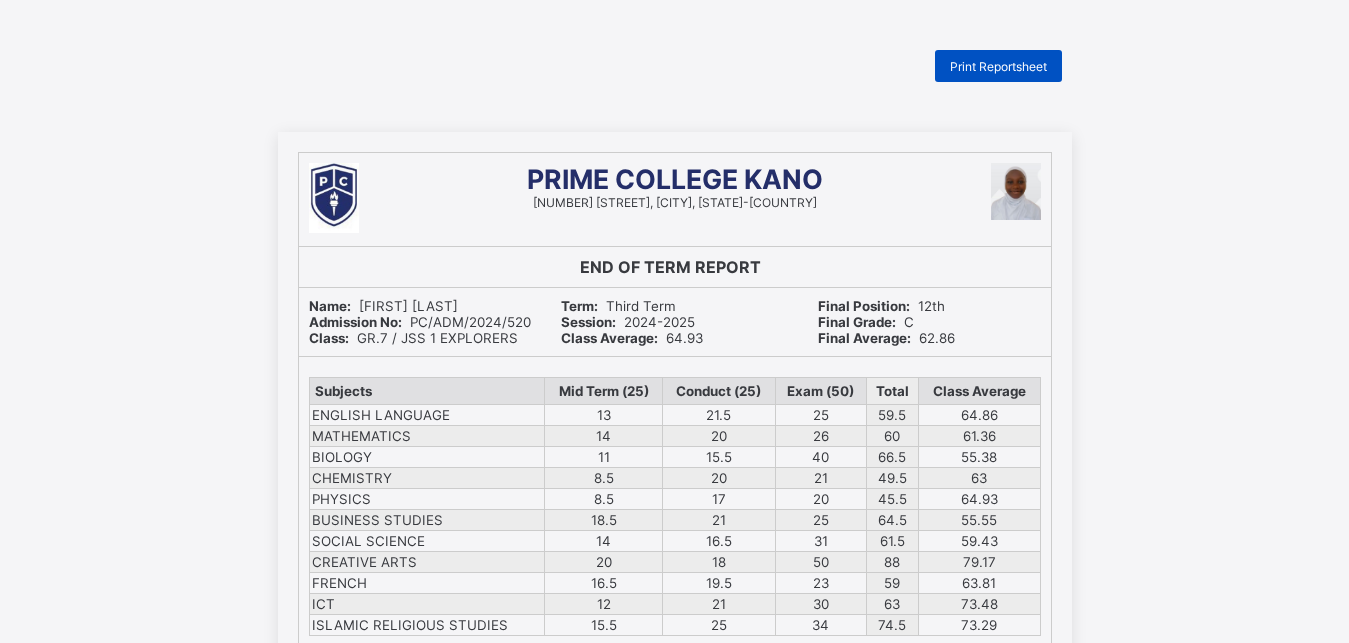 click on "Print Reportsheet" at bounding box center (998, 66) 